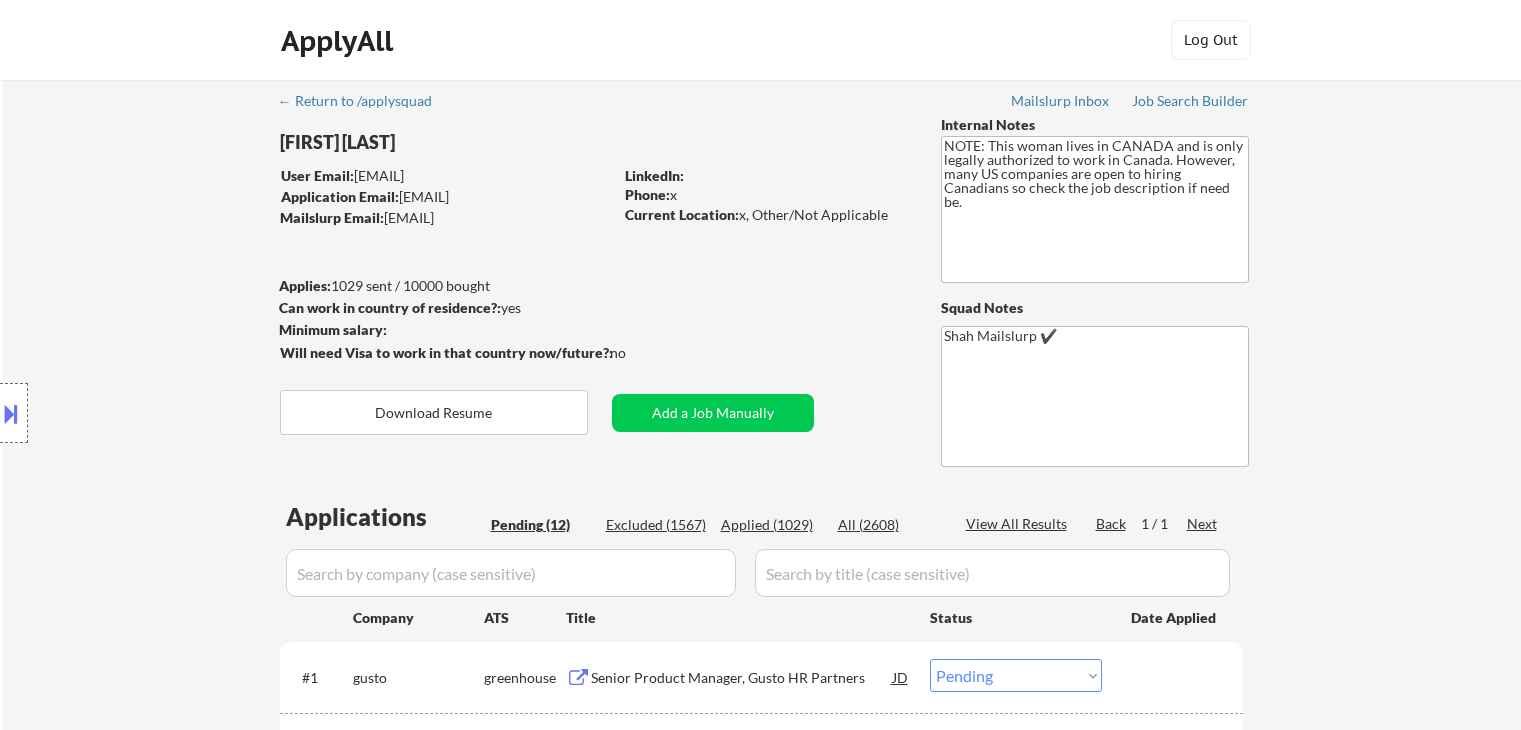 select on ""pending"" 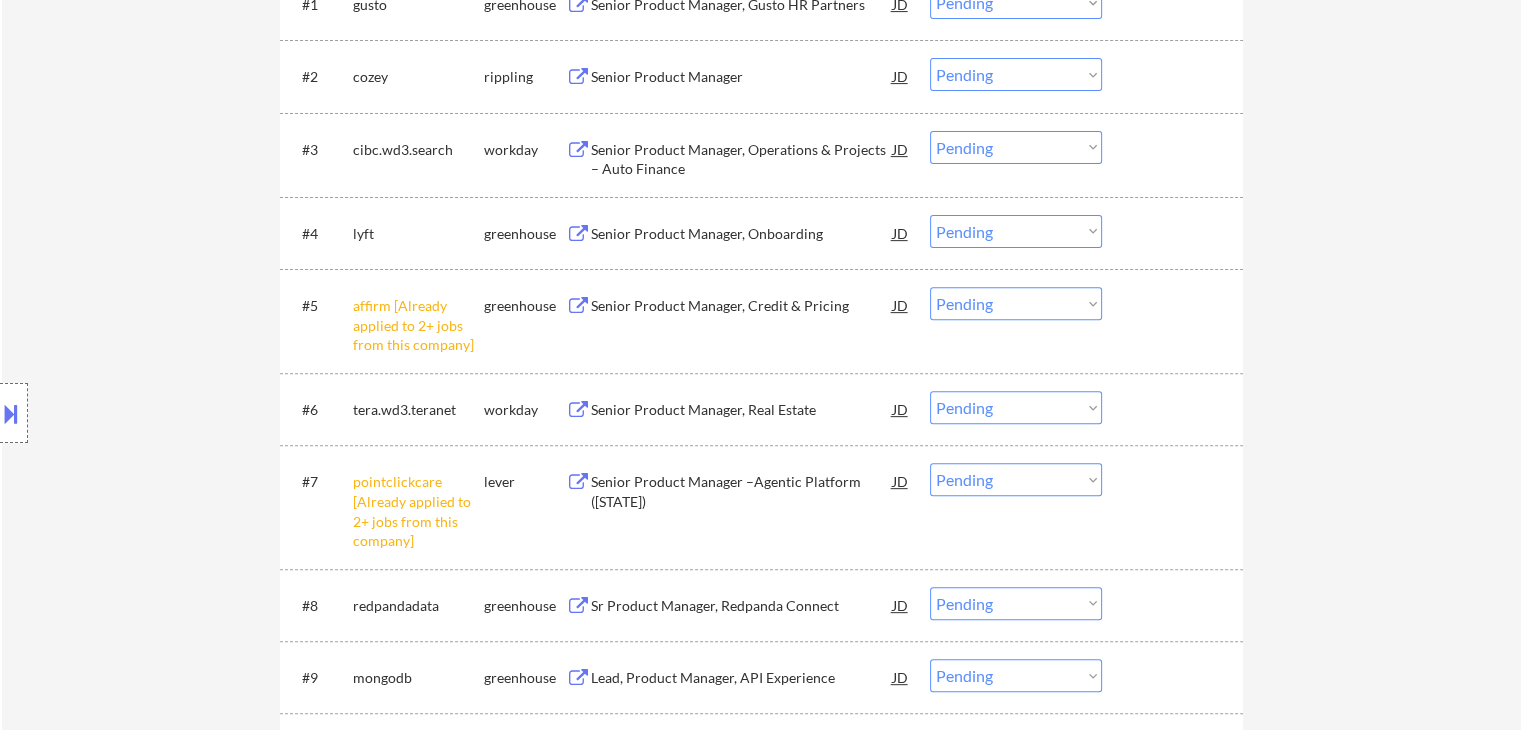 scroll, scrollTop: 700, scrollLeft: 0, axis: vertical 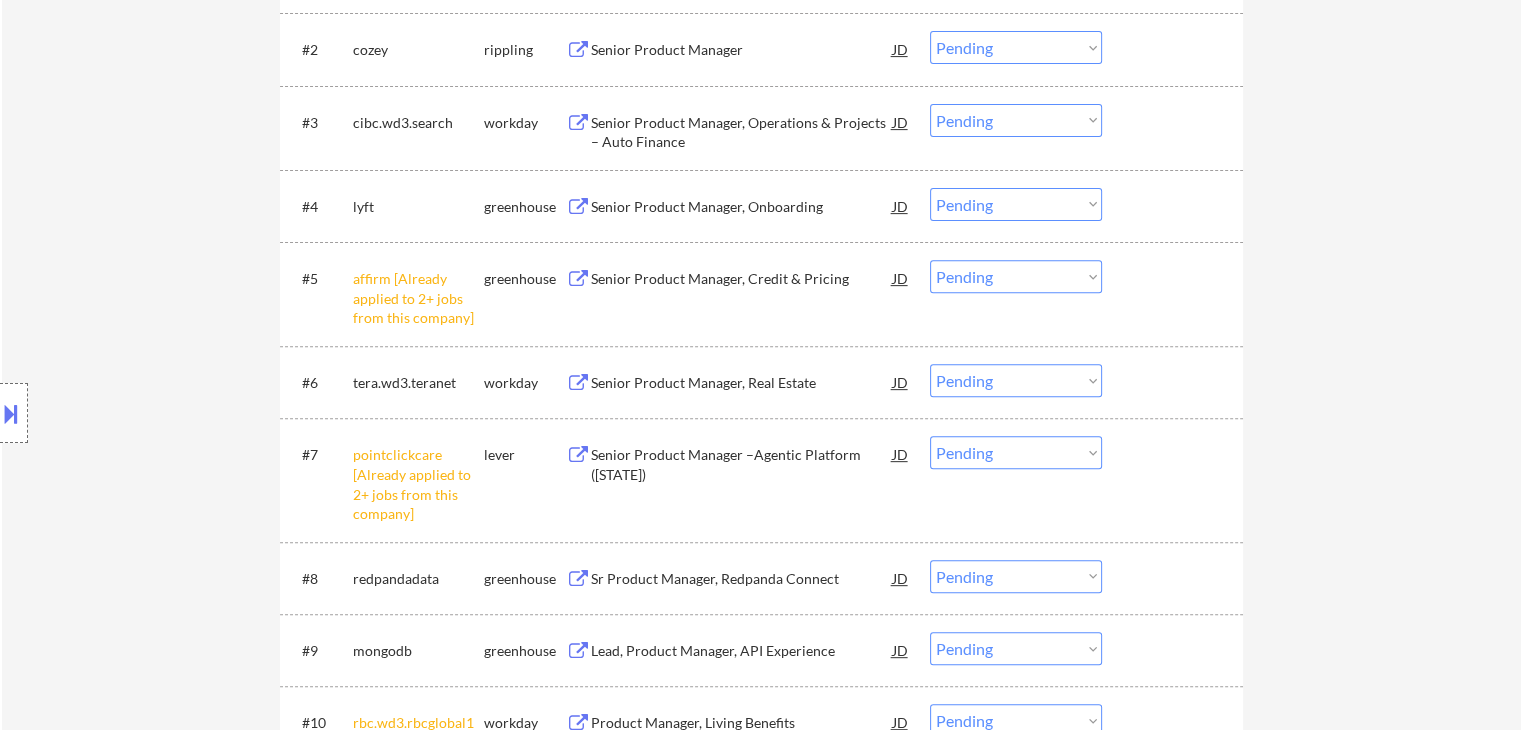 click on "Choose an option... Pending Applied Excluded (Questions) Excluded (Expired) Excluded (Location) Excluded (Bad Match) Excluded (Blocklist) Excluded (Salary) Excluded (Other)" at bounding box center [1016, 276] 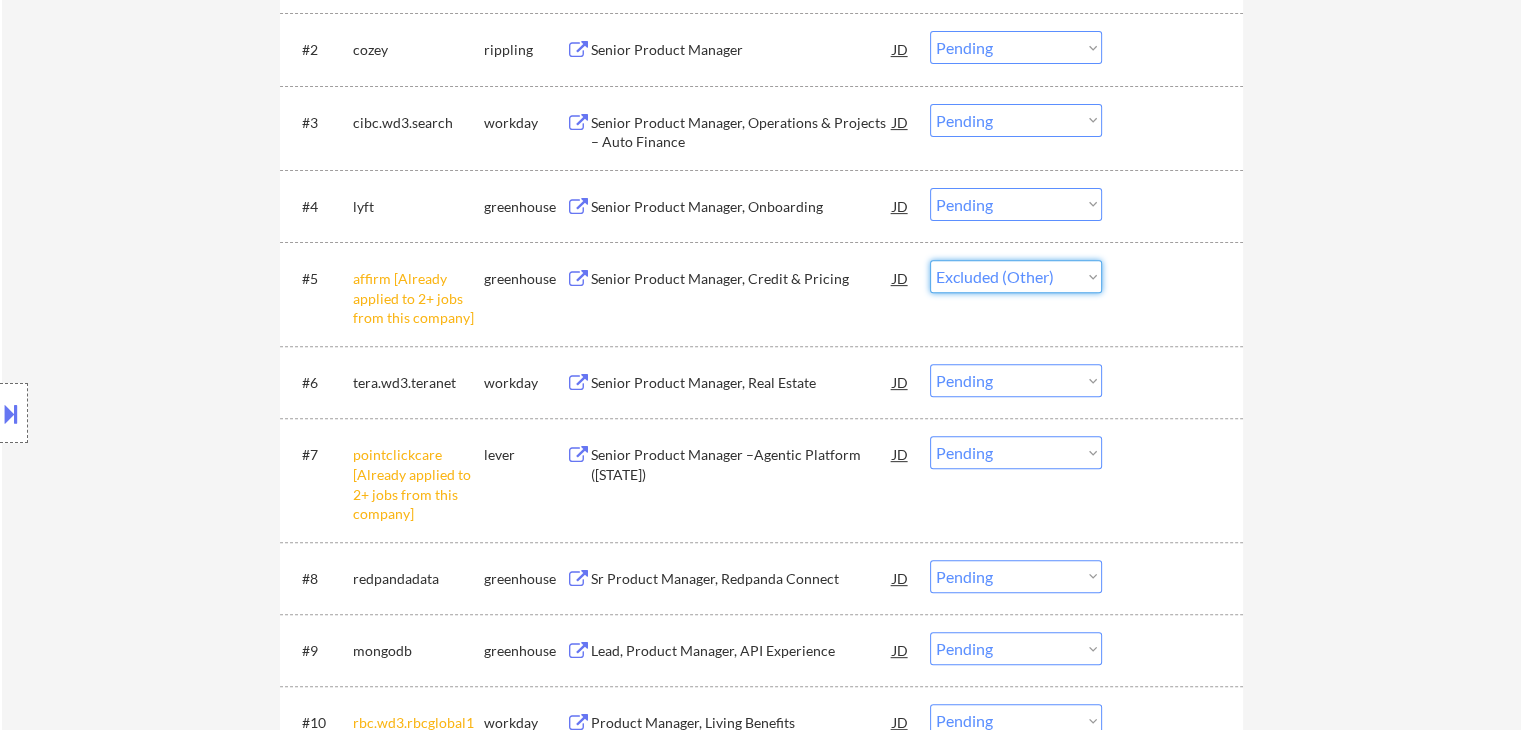 click on "Choose an option... Pending Applied Excluded (Questions) Excluded (Expired) Excluded (Location) Excluded (Bad Match) Excluded (Blocklist) Excluded (Salary) Excluded (Other)" at bounding box center [1016, 276] 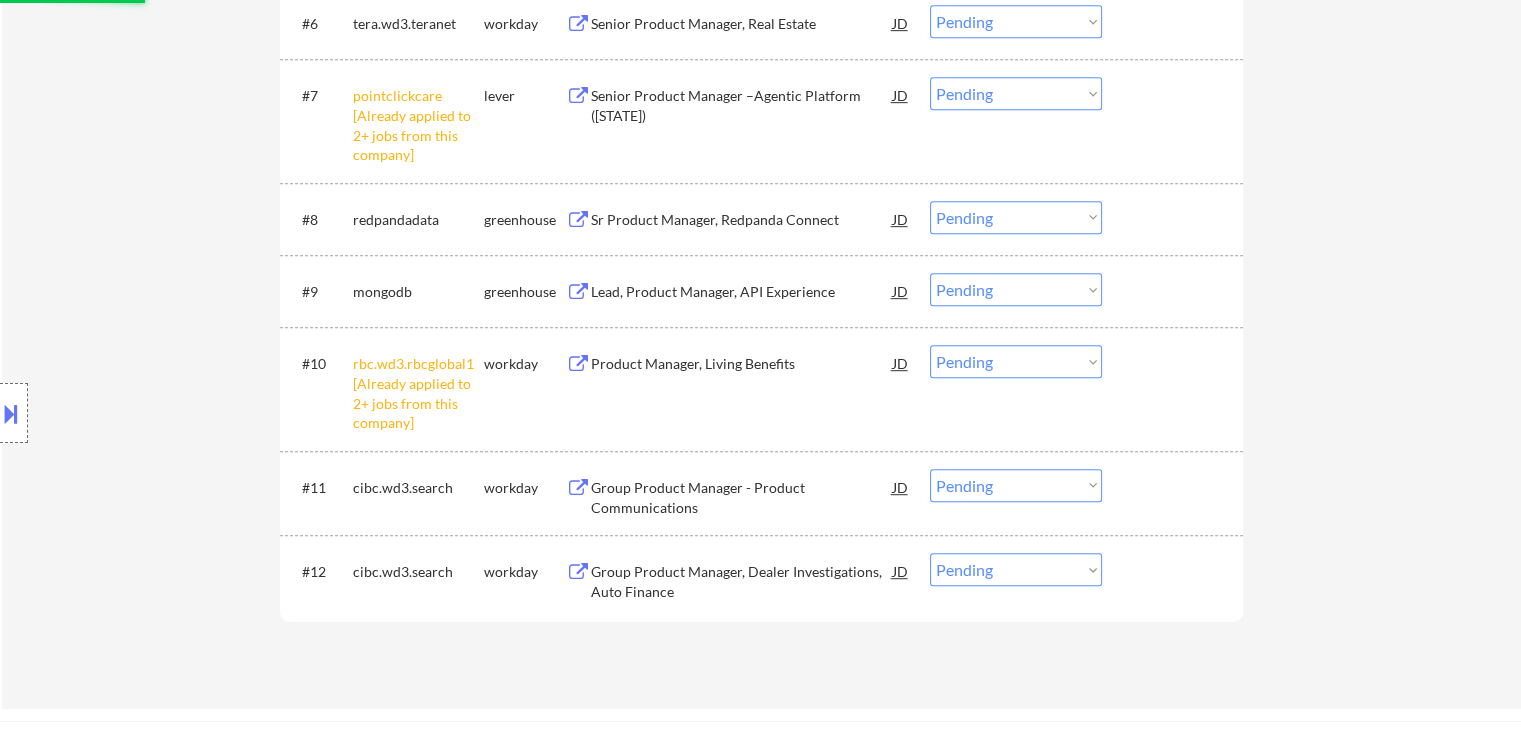 scroll, scrollTop: 1100, scrollLeft: 0, axis: vertical 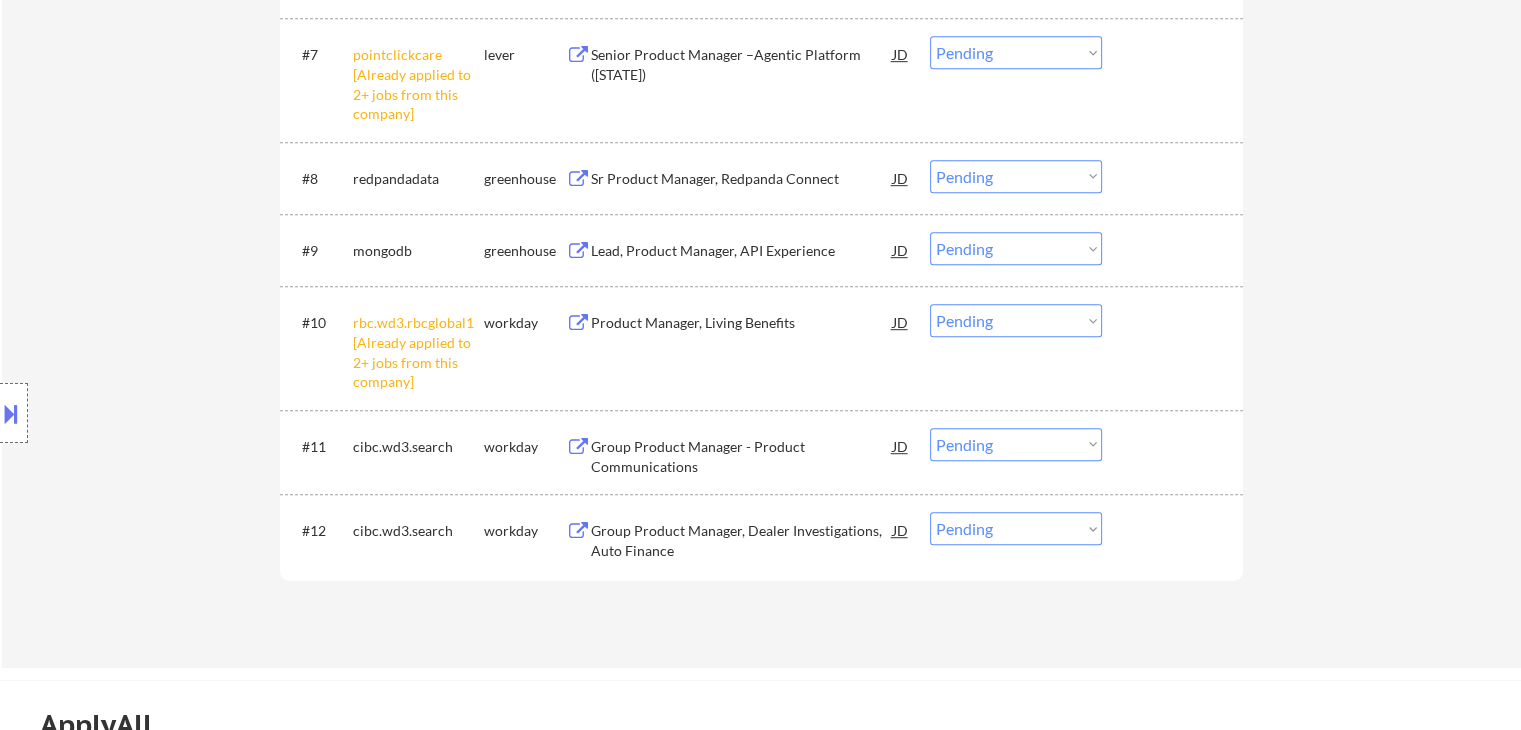 click on "Location Inclusions: [CITY], [STATE]   [CITY], [STATE]   [CITY], [STATE]   [CITY], [STATE]   [CITY], [STATE]   [CITY], [STATE]   [CITY], [STATE]   [CITY], [STATE]   [CITY], [STATE]   [CITY], [STATE]   [CITY], [STATE]   [CITY], [STATE]   [CITY], [STATE]   [CITY], [STATE]   [CITY], [STATE] [CITY], [STATE]   [CITY], [STATE]   [CITY], [STATE]   [CITY], [STATE]   [CITY], [STATE]   [CITY], [STATE]   [CITY], [STATE]   [CITY], [STATE]   [CITY], [STATE]   [CITY], [STATE]   [CITY], [STATE]   [CITY], [STATE]   [CITY], [STATE]   [CITY], [STATE] remote" at bounding box center (179, 413) 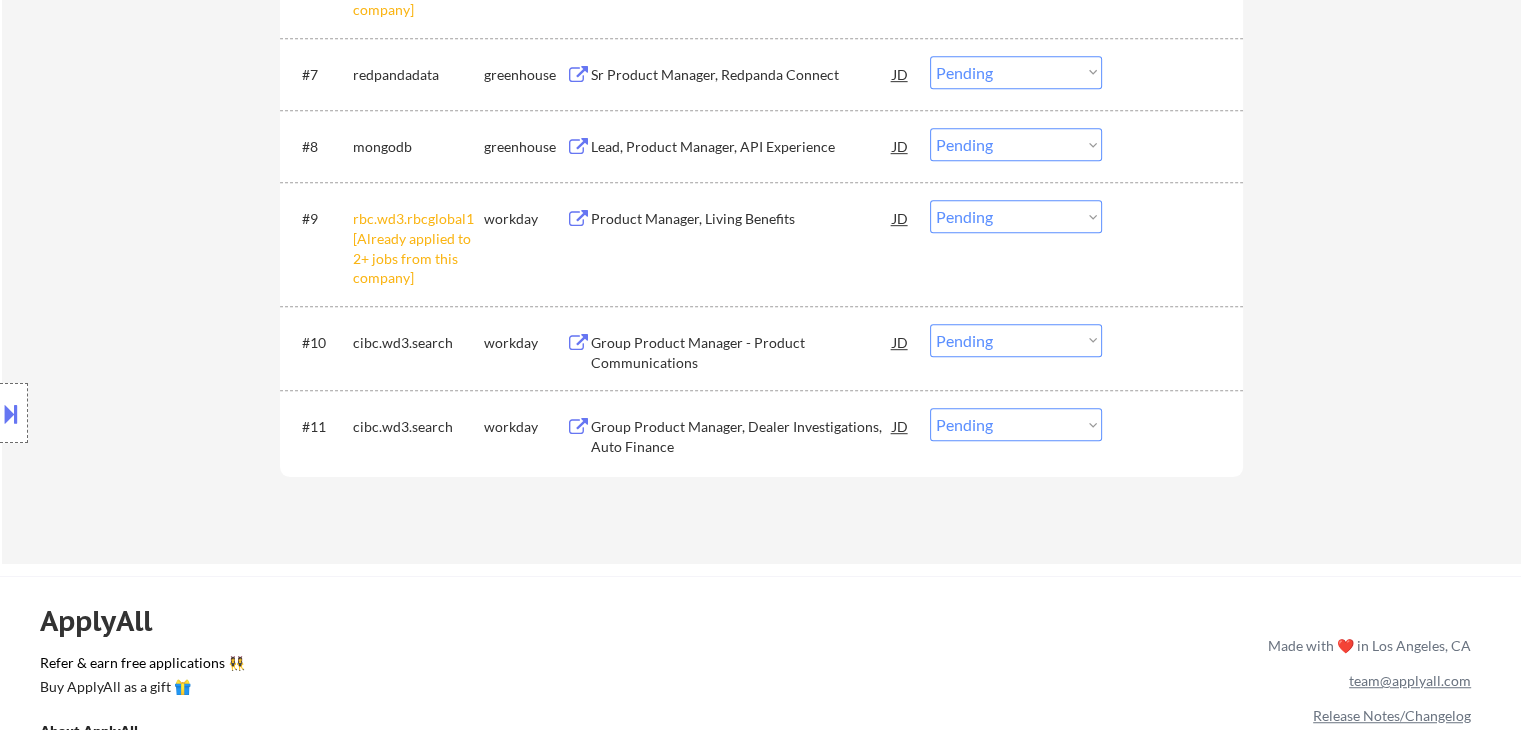 click on "Location Inclusions: [CITY], [STATE]   [CITY], [STATE]   [CITY], [STATE]   [CITY], [STATE]   [CITY], [STATE]   [CITY], [STATE]   [CITY], [STATE]   [CITY], [STATE]   [CITY], [STATE]   [CITY], [STATE]   [CITY], [STATE]   [CITY], [STATE]   [CITY], [STATE]   [CITY], [STATE]   [CITY], [STATE] [CITY], [STATE]   [CITY], [STATE]   [CITY], [STATE]   [CITY], [STATE]   [CITY], [STATE]   [CITY], [STATE]   [CITY], [STATE]   [CITY], [STATE]   [CITY], [STATE]   [CITY], [STATE]   [CITY], [STATE]   [CITY], [STATE]   [CITY], [STATE]   [CITY], [STATE] remote" at bounding box center [179, 413] 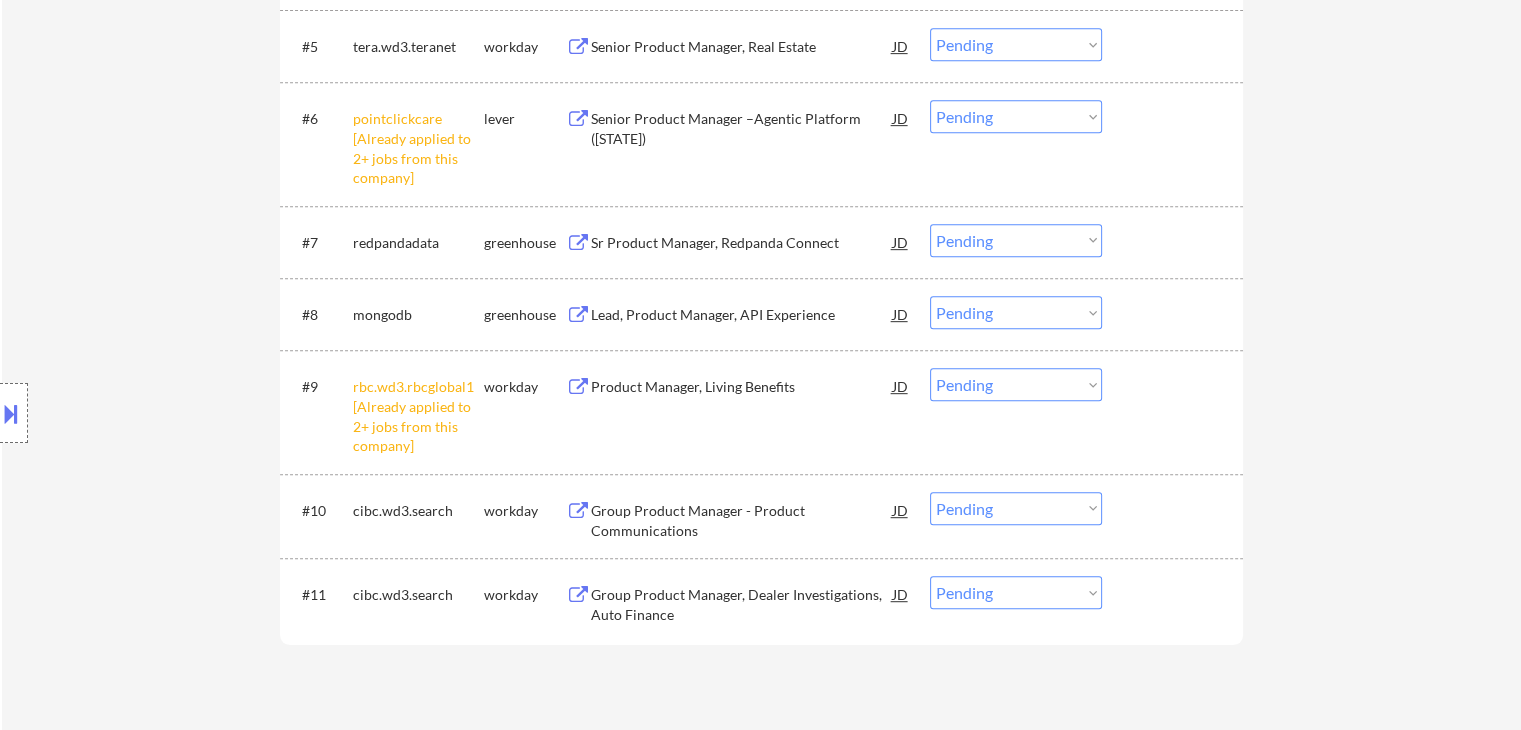 scroll, scrollTop: 1000, scrollLeft: 0, axis: vertical 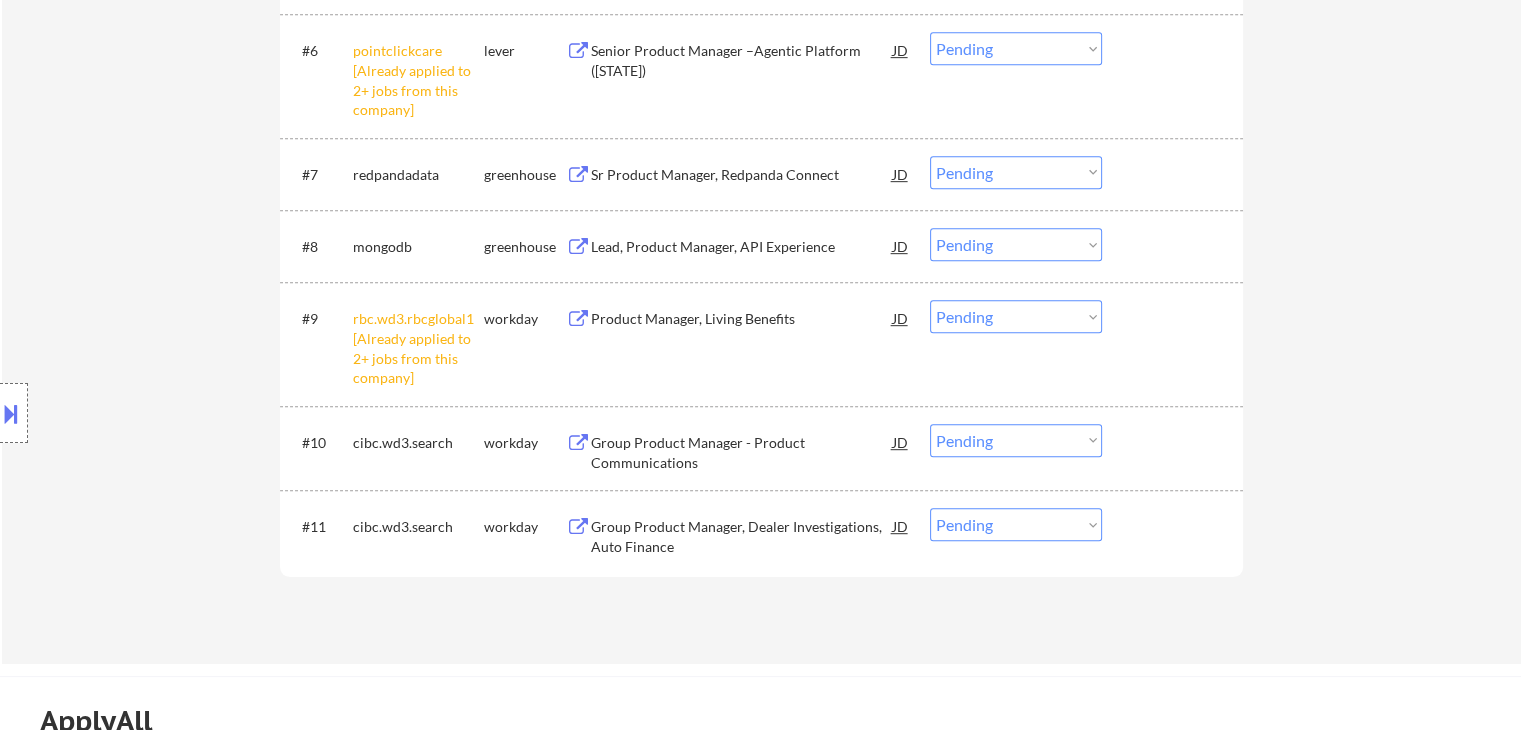 click on "Choose an option... Pending Applied Excluded (Questions) Excluded (Expired) Excluded (Location) Excluded (Bad Match) Excluded (Blocklist) Excluded (Salary) Excluded (Other)" at bounding box center (1016, 48) 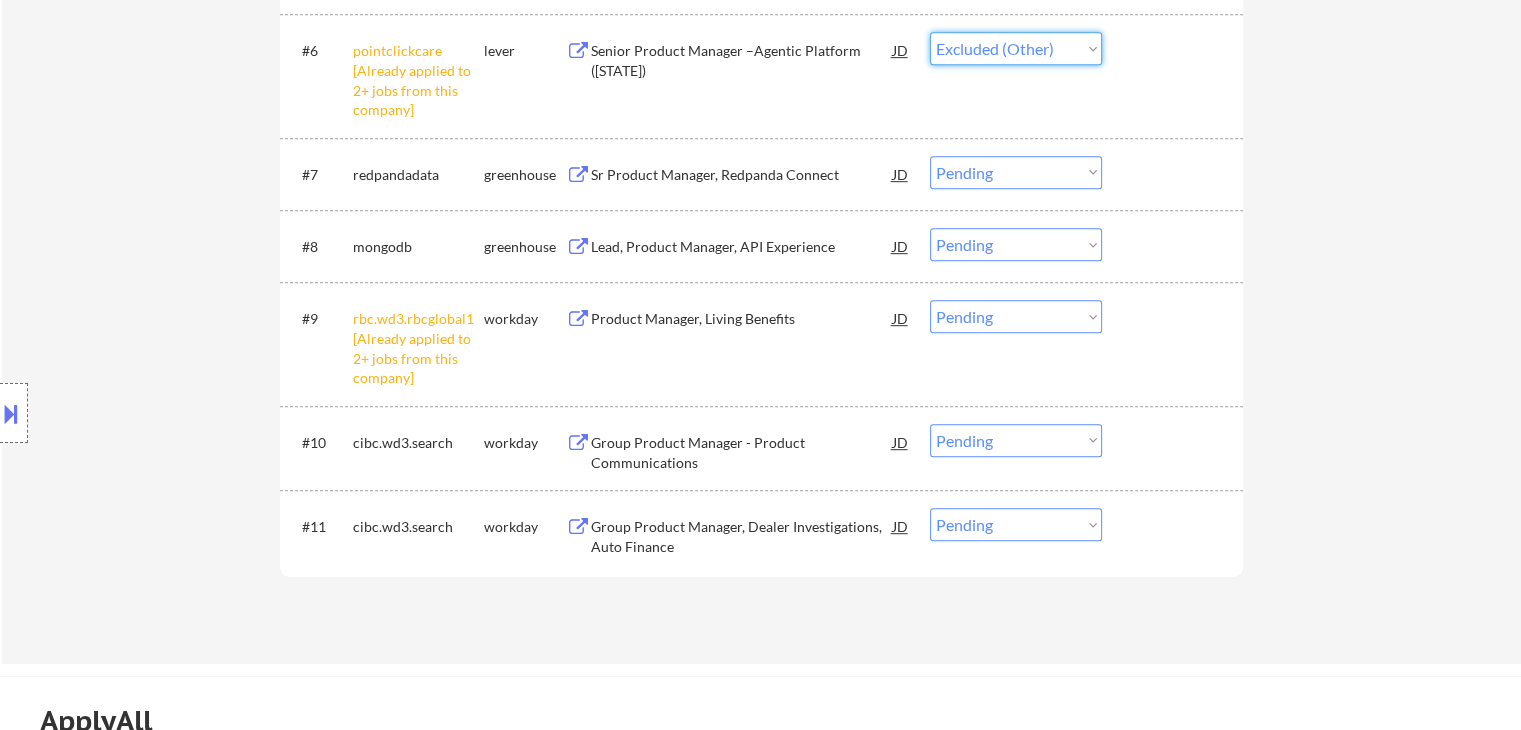 click on "Choose an option... Pending Applied Excluded (Questions) Excluded (Expired) Excluded (Location) Excluded (Bad Match) Excluded (Blocklist) Excluded (Salary) Excluded (Other)" at bounding box center (1016, 48) 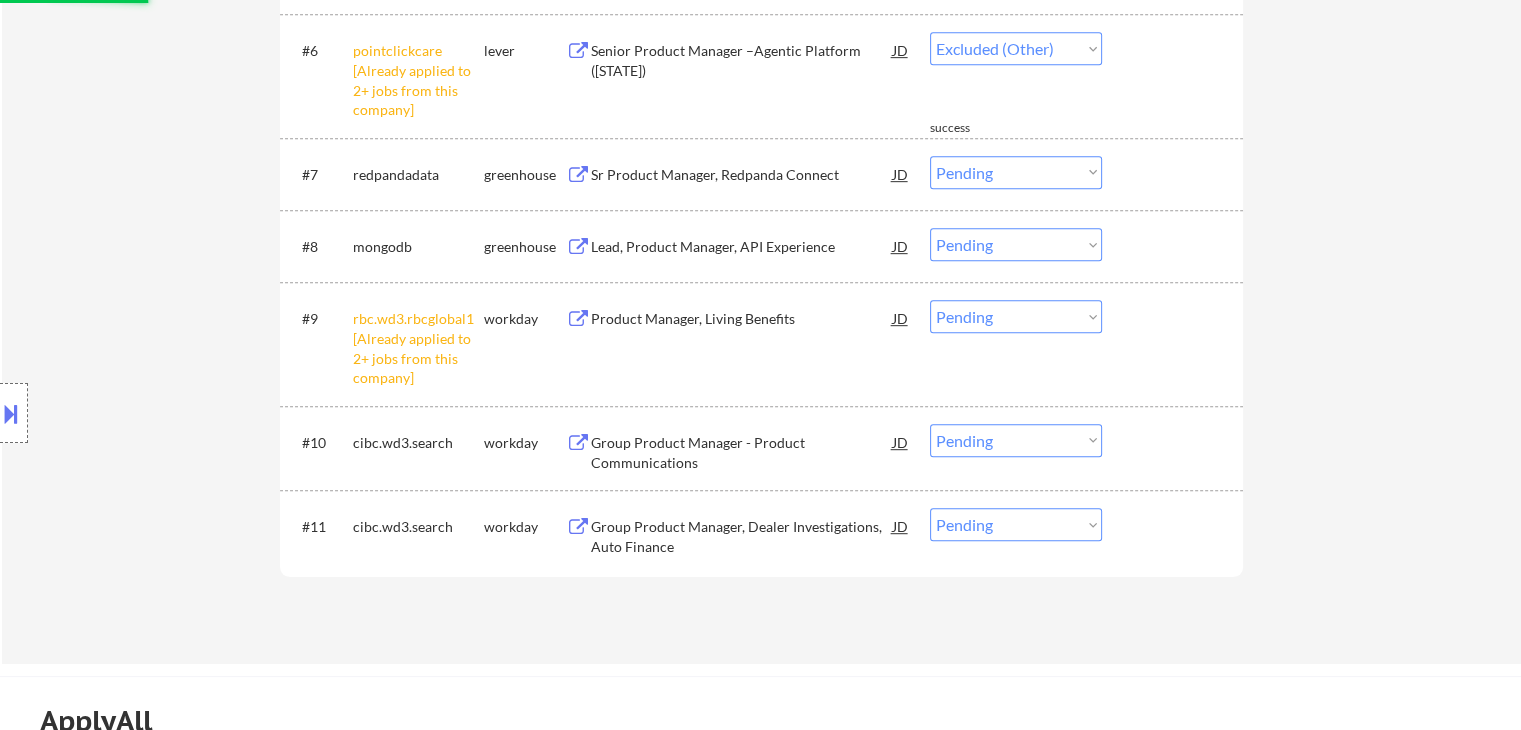 select on ""pending"" 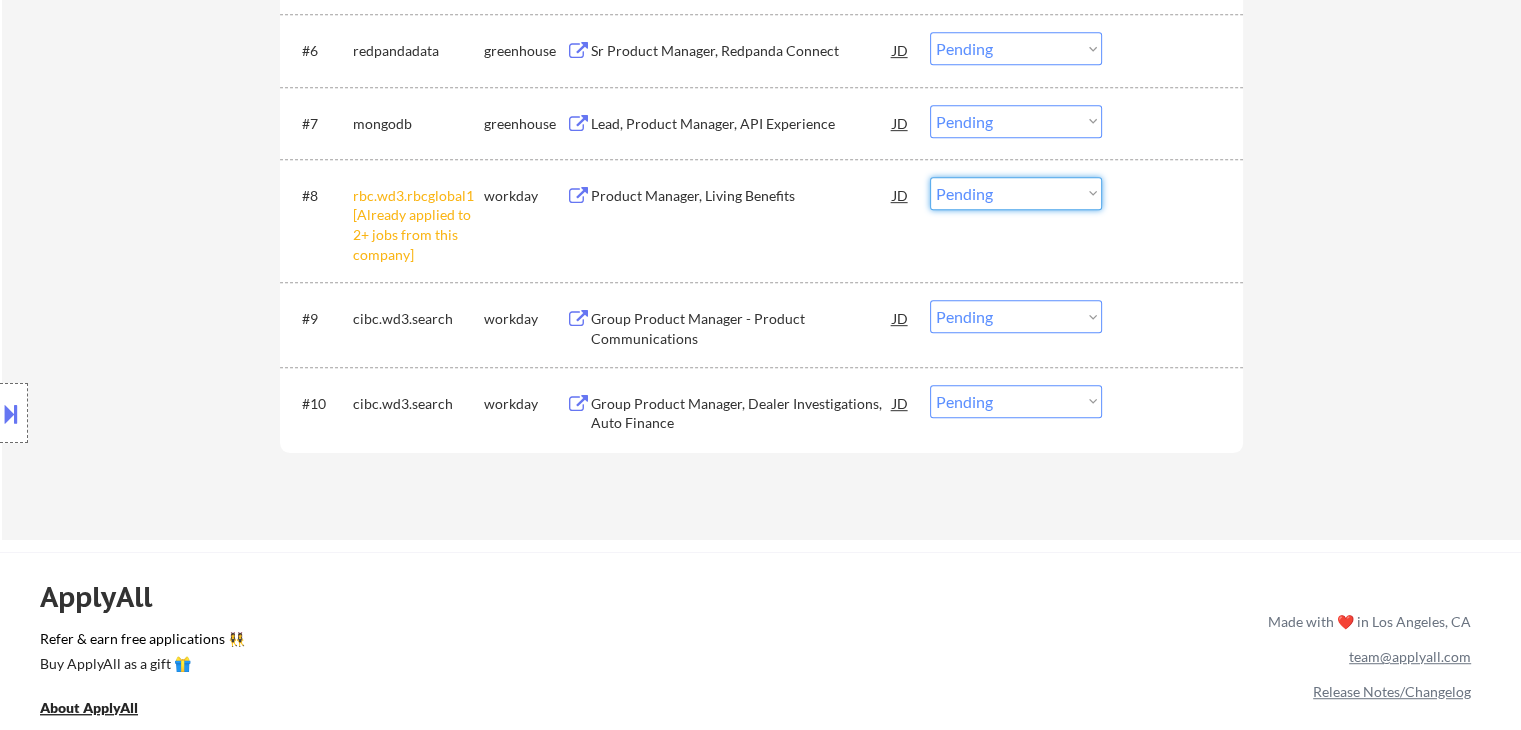 click on "Choose an option... Pending Applied Excluded (Questions) Excluded (Expired) Excluded (Location) Excluded (Bad Match) Excluded (Blocklist) Excluded (Salary) Excluded (Other)" at bounding box center (1016, 193) 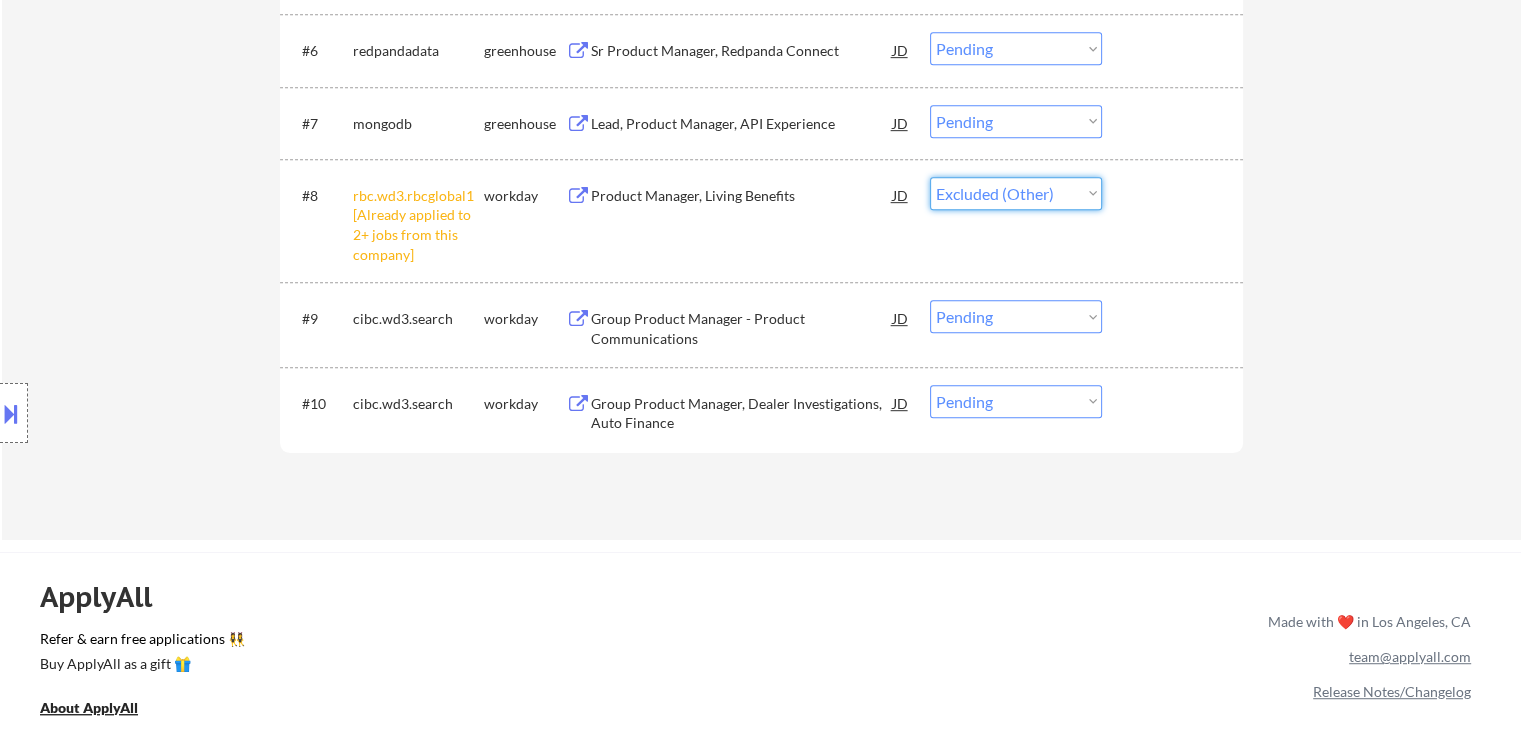 click on "Choose an option... Pending Applied Excluded (Questions) Excluded (Expired) Excluded (Location) Excluded (Bad Match) Excluded (Blocklist) Excluded (Salary) Excluded (Other)" at bounding box center (1016, 193) 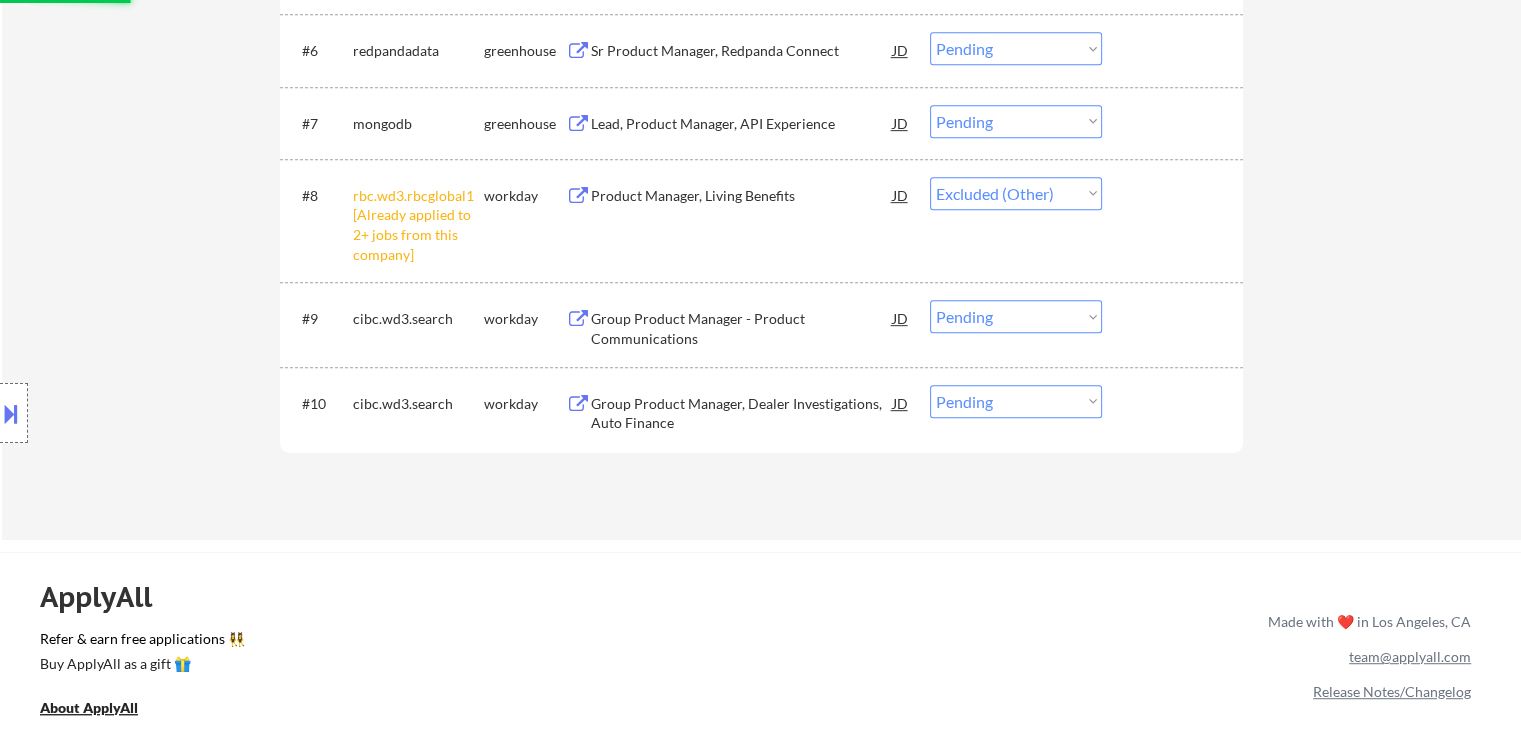 click on "Location Inclusions: [CITY], [STATE]   [CITY], [STATE]   [CITY], [STATE]   [CITY], [STATE]   [CITY], [STATE]   [CITY], [STATE]   [CITY], [STATE]   [CITY], [STATE]   [CITY], [STATE]   [CITY], [STATE]   [CITY], [STATE]   [CITY], [STATE]   [CITY], [STATE]   [CITY], [STATE]   [CITY], [STATE] [CITY], [STATE]   [CITY], [STATE]   [CITY], [STATE]   [CITY], [STATE]   [CITY], [STATE]   [CITY], [STATE]   [CITY], [STATE]   [CITY], [STATE]   [CITY], [STATE]   [CITY], [STATE]   [CITY], [STATE]   [CITY], [STATE]   [CITY], [STATE]   [CITY], [STATE] remote" at bounding box center (179, 413) 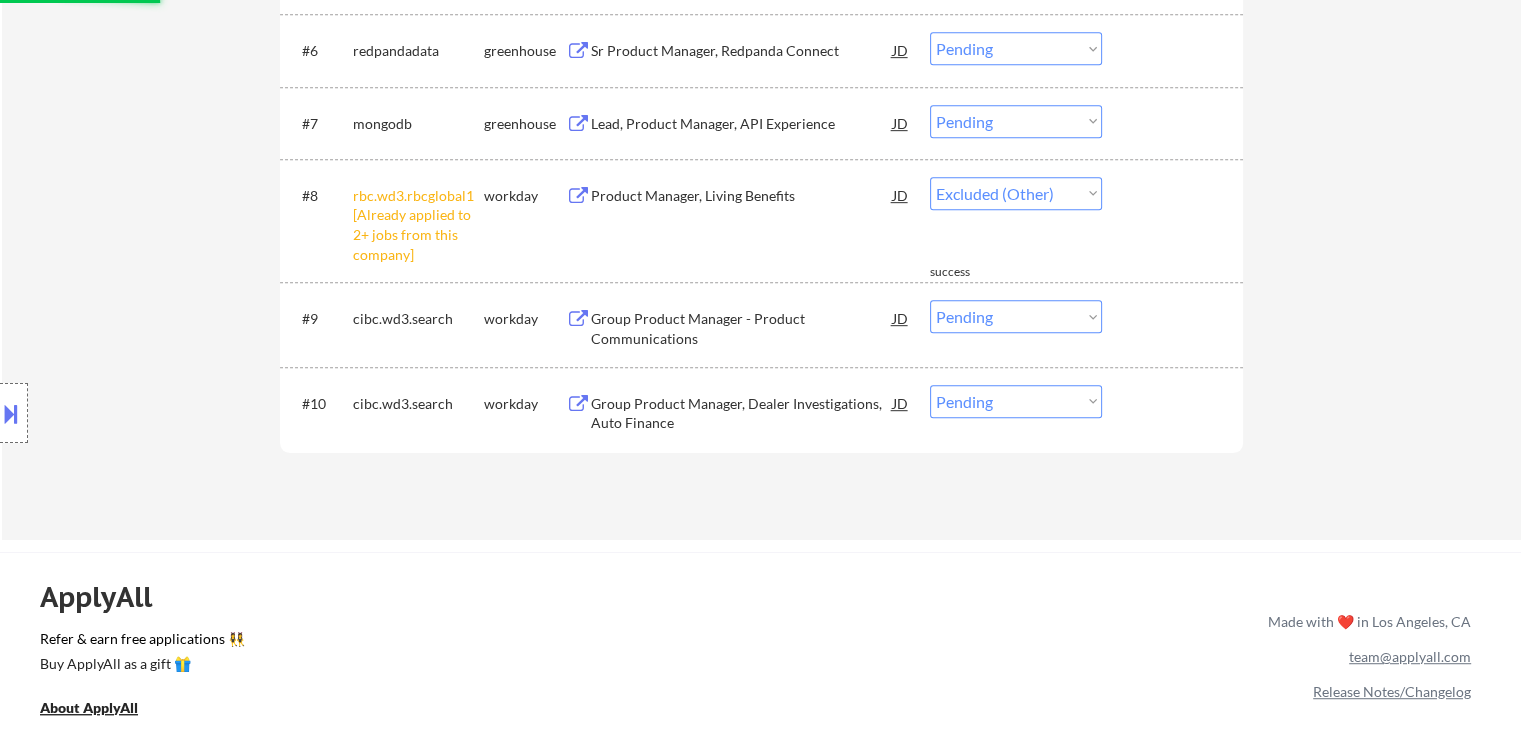 select on ""pending"" 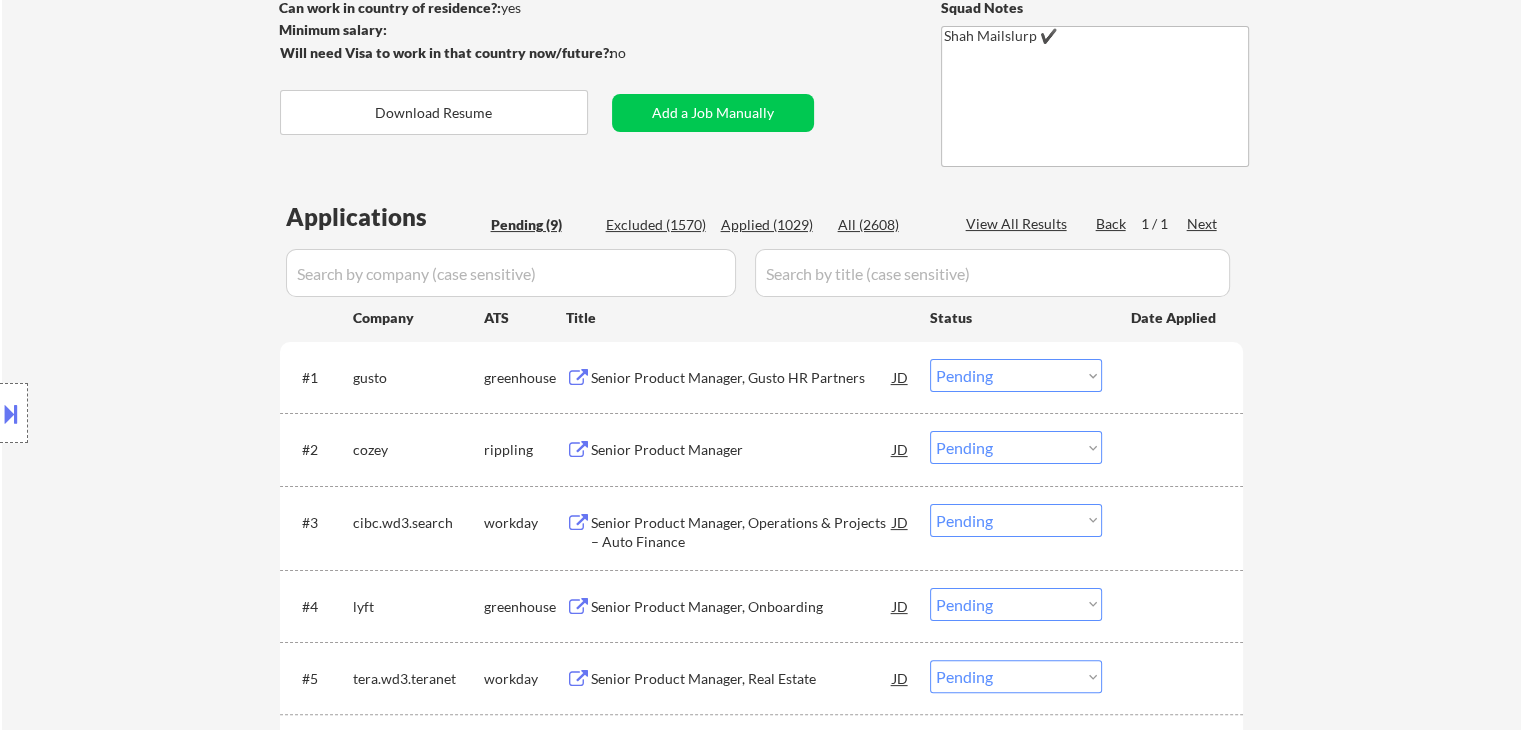 click on "Location Inclusions: [CITY], [STATE]   [CITY], [STATE]   [CITY], [STATE]   [CITY], [STATE]   [CITY], [STATE]   [CITY], [STATE]   [CITY], [STATE]   [CITY], [STATE]   [CITY], [STATE]   [CITY], [STATE]   [CITY], [STATE]   [CITY], [STATE]   [CITY], [STATE]   [CITY], [STATE]   [CITY], [STATE] [CITY], [STATE]   [CITY], [STATE]   [CITY], [STATE]   [CITY], [STATE]   [CITY], [STATE]   [CITY], [STATE]   [CITY], [STATE]   [CITY], [STATE]   [CITY], [STATE]   [CITY], [STATE]   [CITY], [STATE]   [CITY], [STATE]   [CITY], [STATE]   [CITY], [STATE] remote" at bounding box center [179, 413] 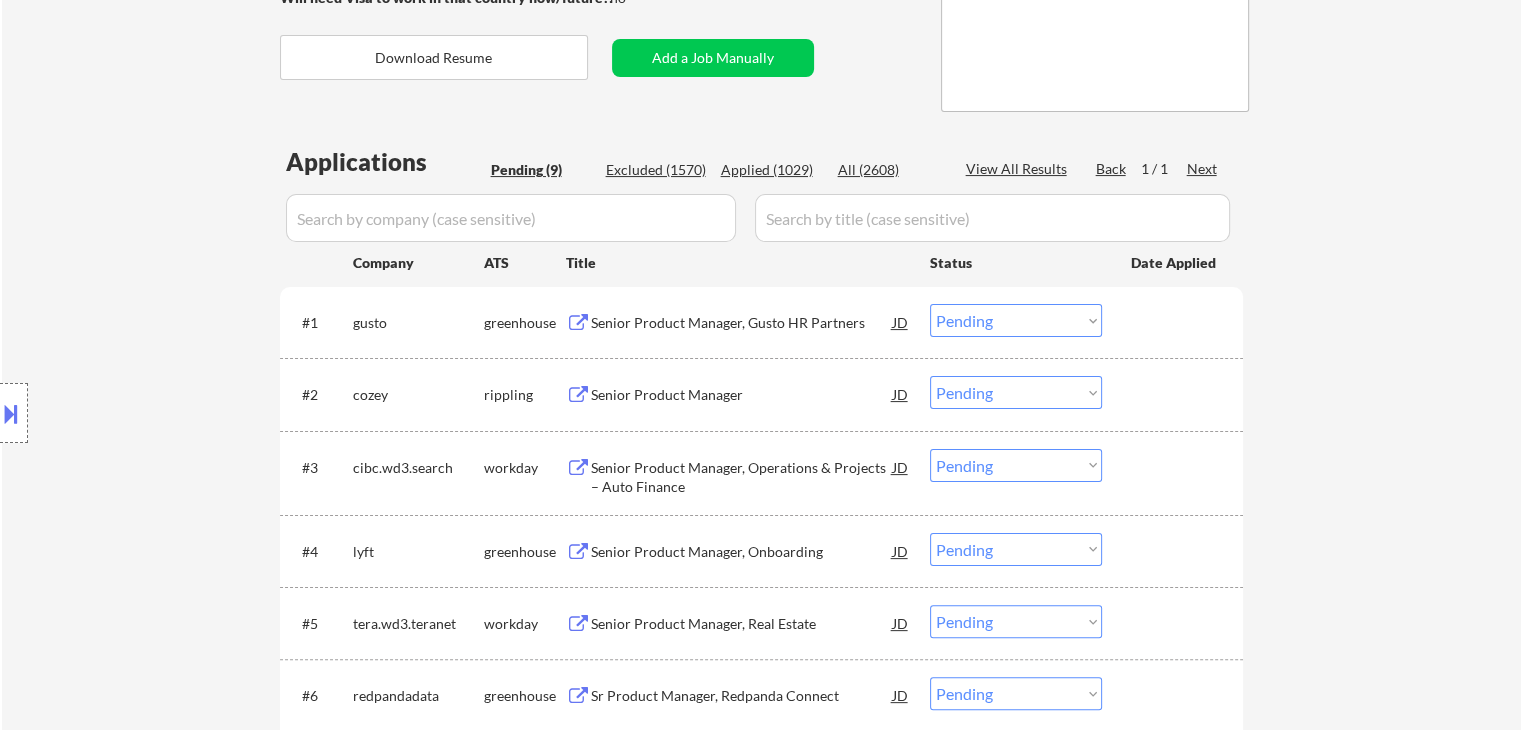 scroll, scrollTop: 400, scrollLeft: 0, axis: vertical 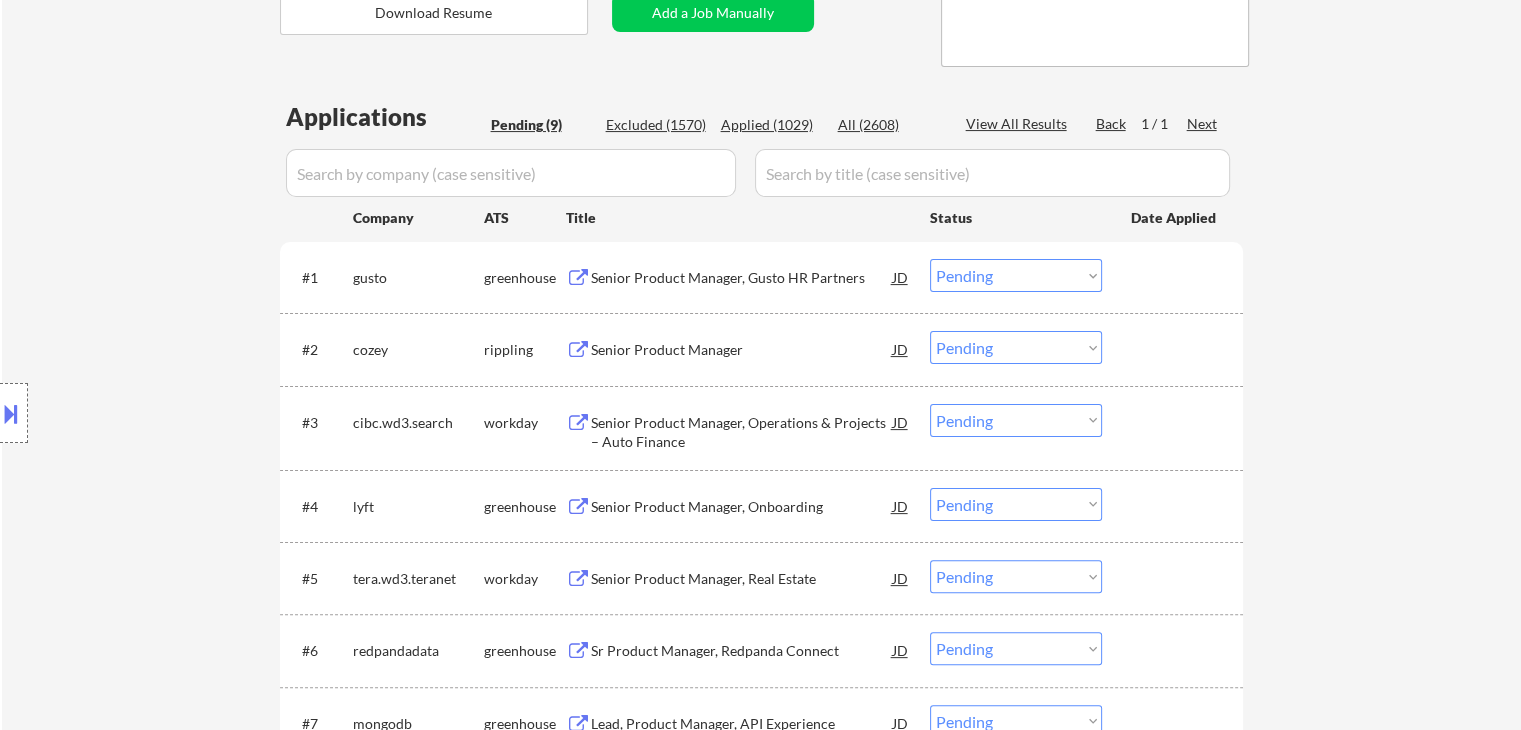 click on "Location Inclusions: [CITY], [STATE]   [CITY], [STATE]   [CITY], [STATE]   [CITY], [STATE]   [CITY], [STATE]   [CITY], [STATE]   [CITY], [STATE]   [CITY], [STATE]   [CITY], [STATE]   [CITY], [STATE]   [CITY], [STATE]   [CITY], [STATE]   [CITY], [STATE]   [CITY], [STATE]   [CITY], [STATE] [CITY], [STATE]   [CITY], [STATE]   [CITY], [STATE]   [CITY], [STATE]   [CITY], [STATE]   [CITY], [STATE]   [CITY], [STATE]   [CITY], [STATE]   [CITY], [STATE]   [CITY], [STATE]   [CITY], [STATE]   [CITY], [STATE]   [CITY], [STATE]   [CITY], [STATE] remote" at bounding box center [179, 413] 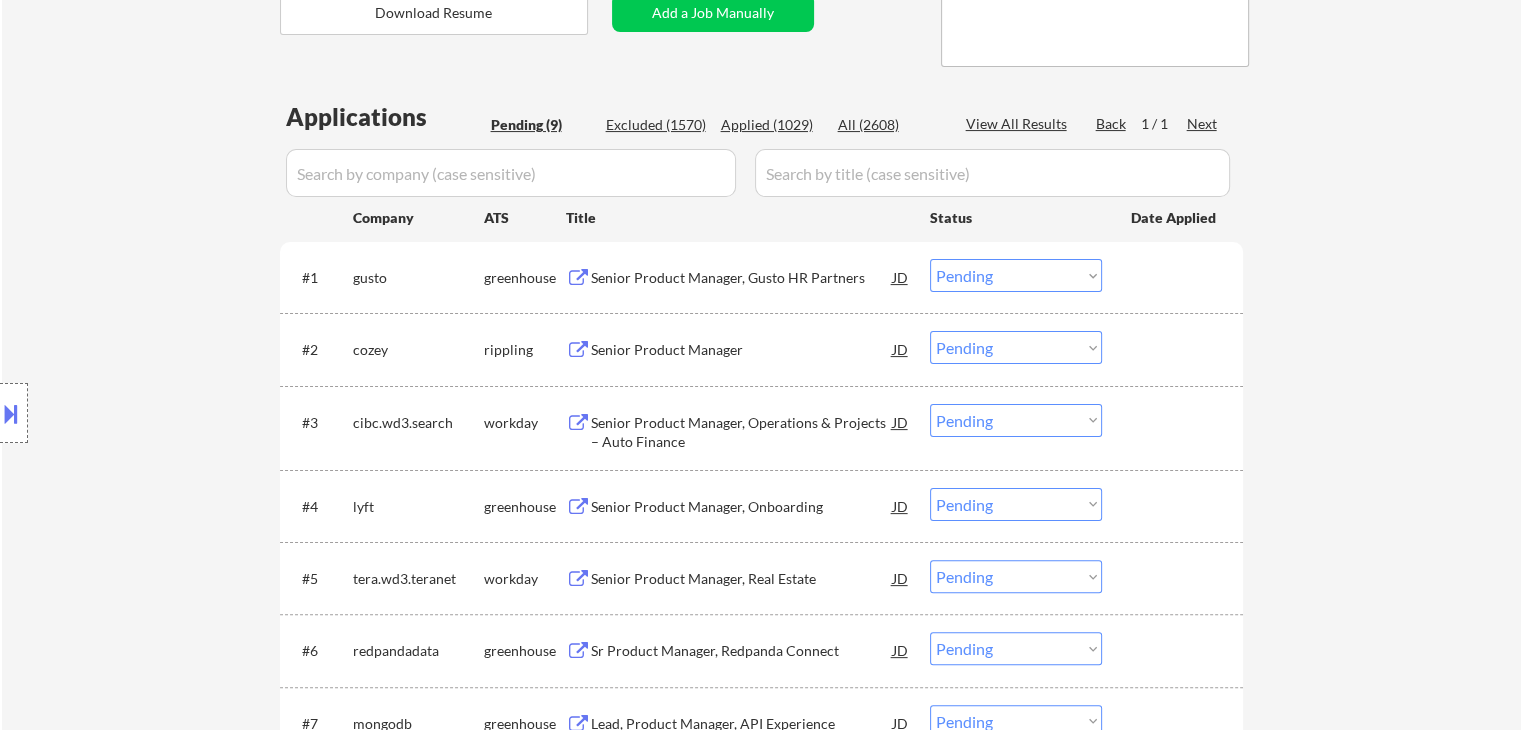 click on "Location Inclusions: [CITY], [STATE]   [CITY], [STATE]   [CITY], [STATE]   [CITY], [STATE]   [CITY], [STATE]   [CITY], [STATE]   [CITY], [STATE]   [CITY], [STATE]   [CITY], [STATE]   [CITY], [STATE]   [CITY], [STATE]   [CITY], [STATE]   [CITY], [STATE]   [CITY], [STATE]   [CITY], [STATE] [CITY], [STATE]   [CITY], [STATE]   [CITY], [STATE]   [CITY], [STATE]   [CITY], [STATE]   [CITY], [STATE]   [CITY], [STATE]   [CITY], [STATE]   [CITY], [STATE]   [CITY], [STATE]   [CITY], [STATE]   [CITY], [STATE]   [CITY], [STATE]   [CITY], [STATE] remote" at bounding box center (179, 413) 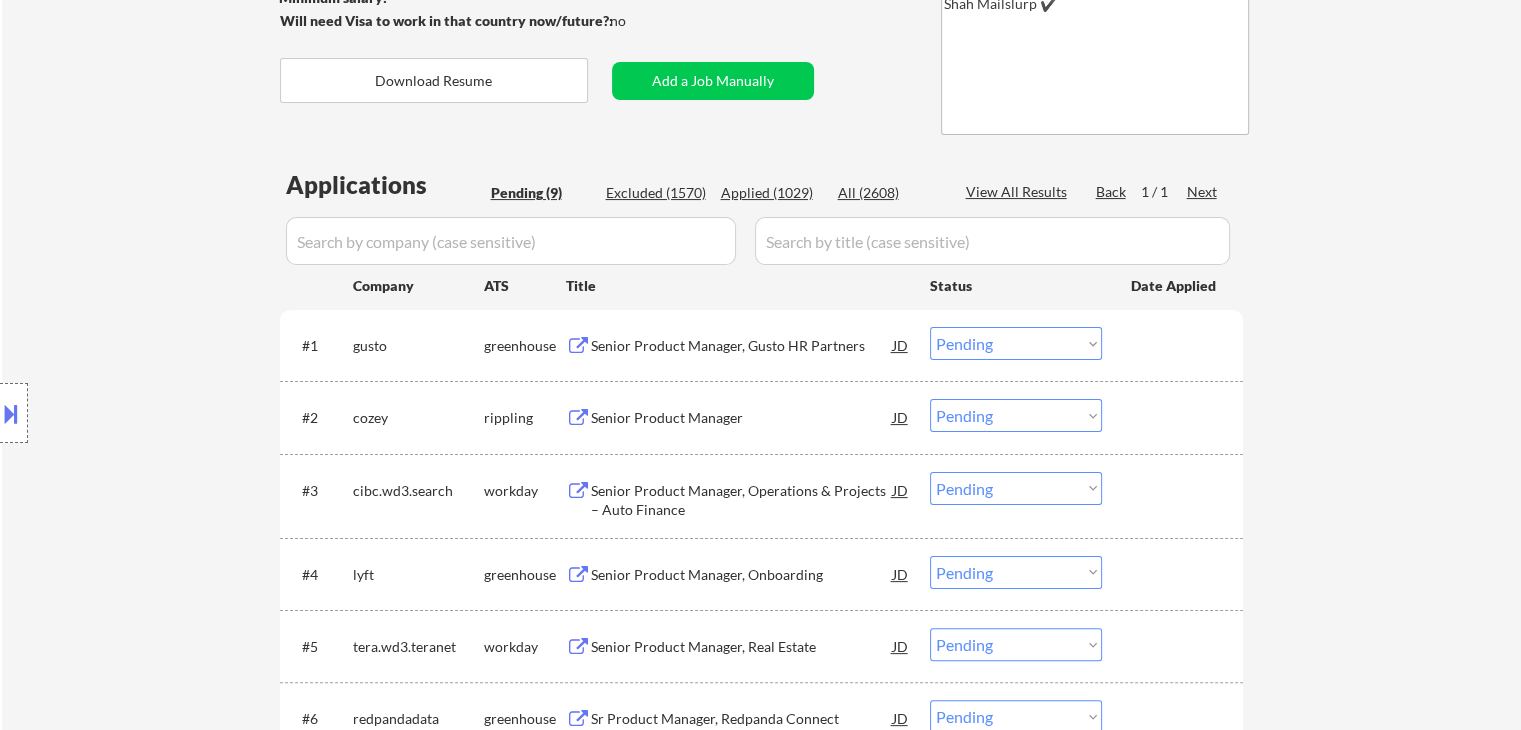 scroll, scrollTop: 400, scrollLeft: 0, axis: vertical 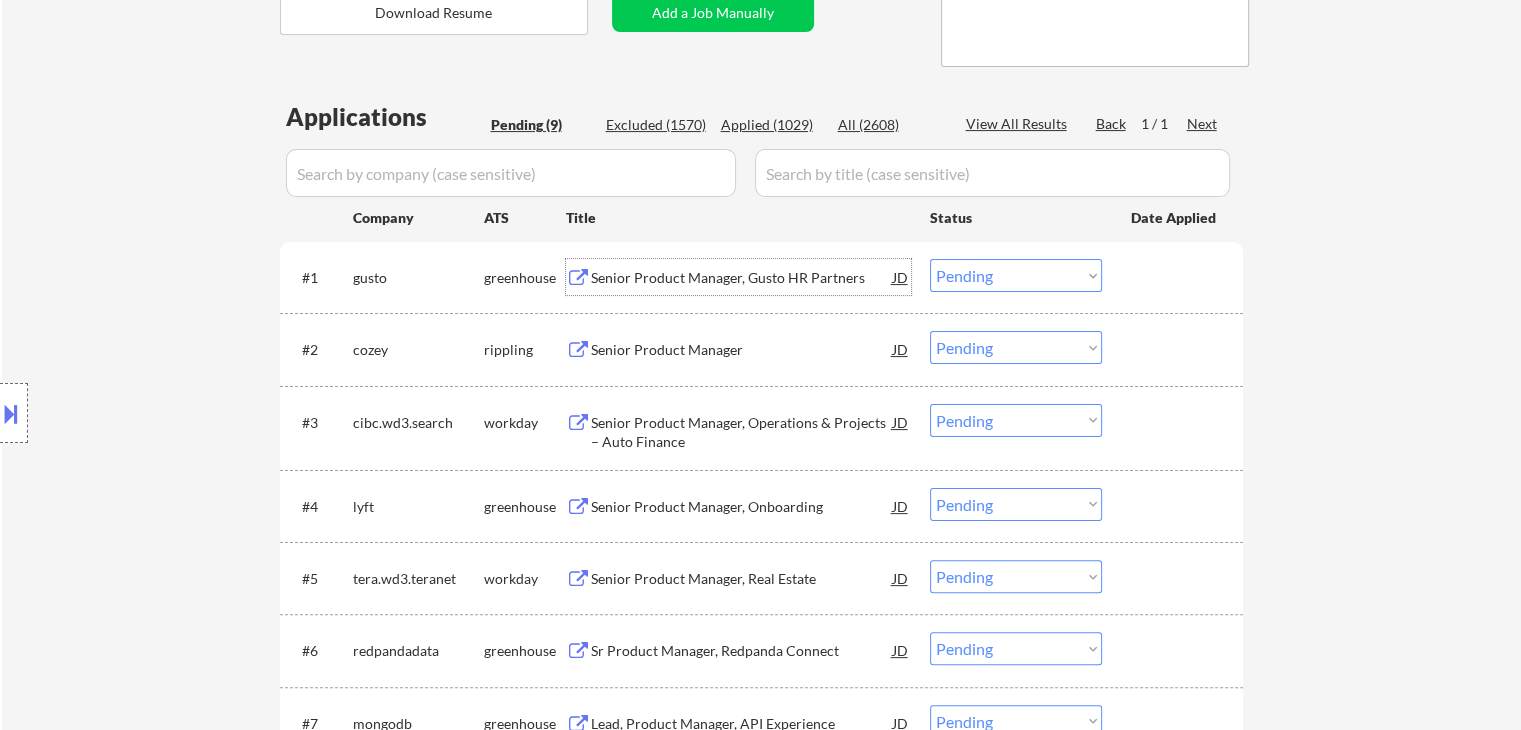 click on "Senior Product Manager, Gusto HR Partners" at bounding box center [742, 278] 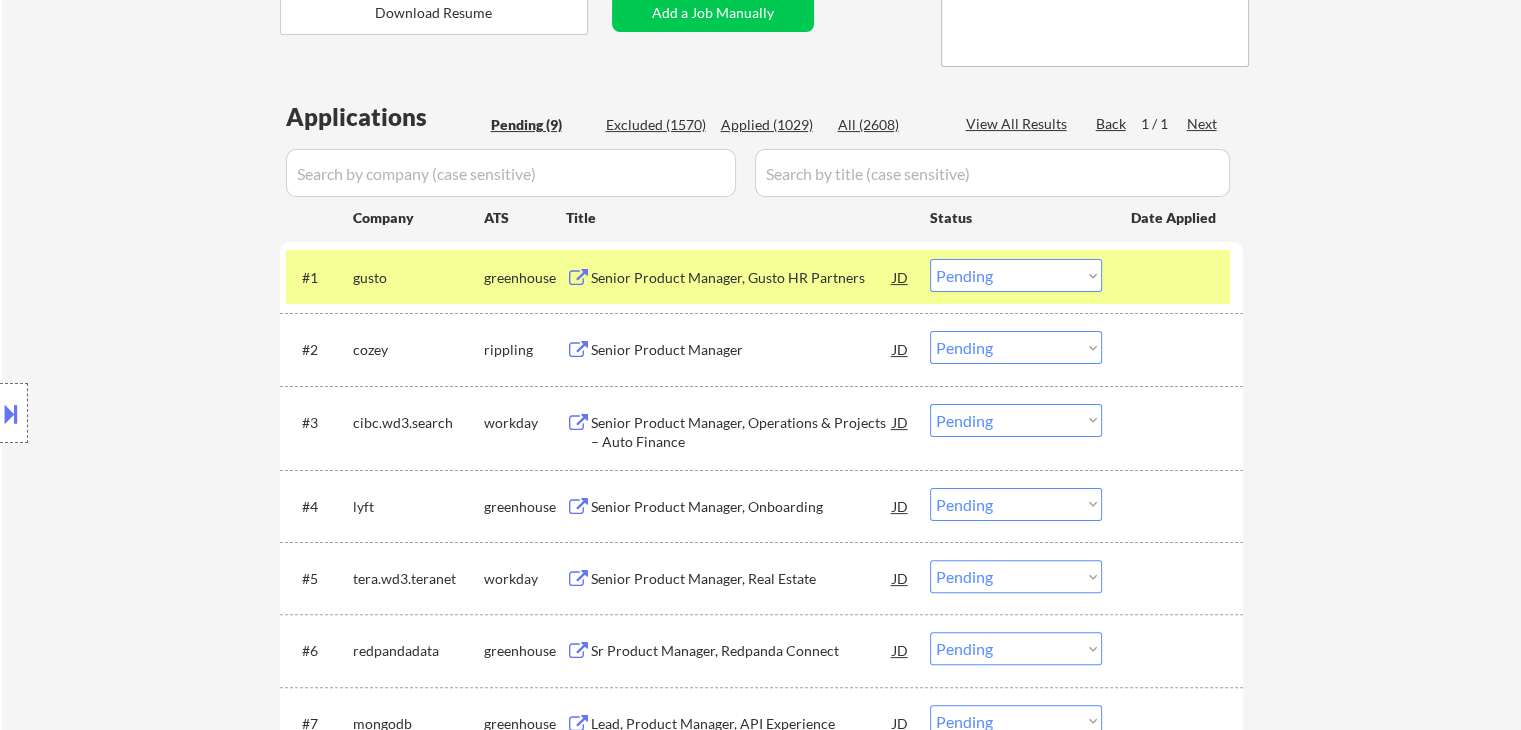 click on "Senior Product Manager" at bounding box center (742, 349) 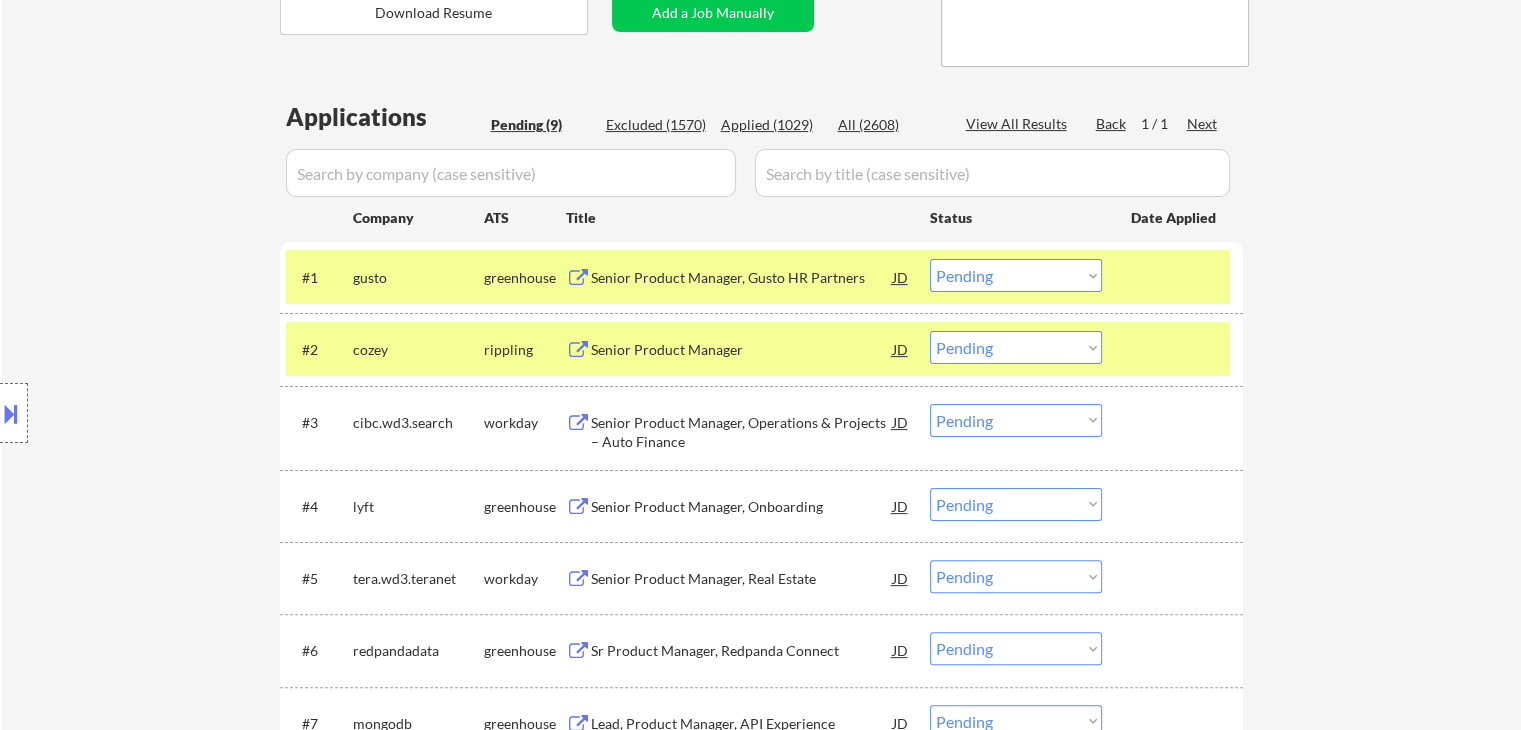 click on "Senior Product Manager, Onboarding" at bounding box center [742, 507] 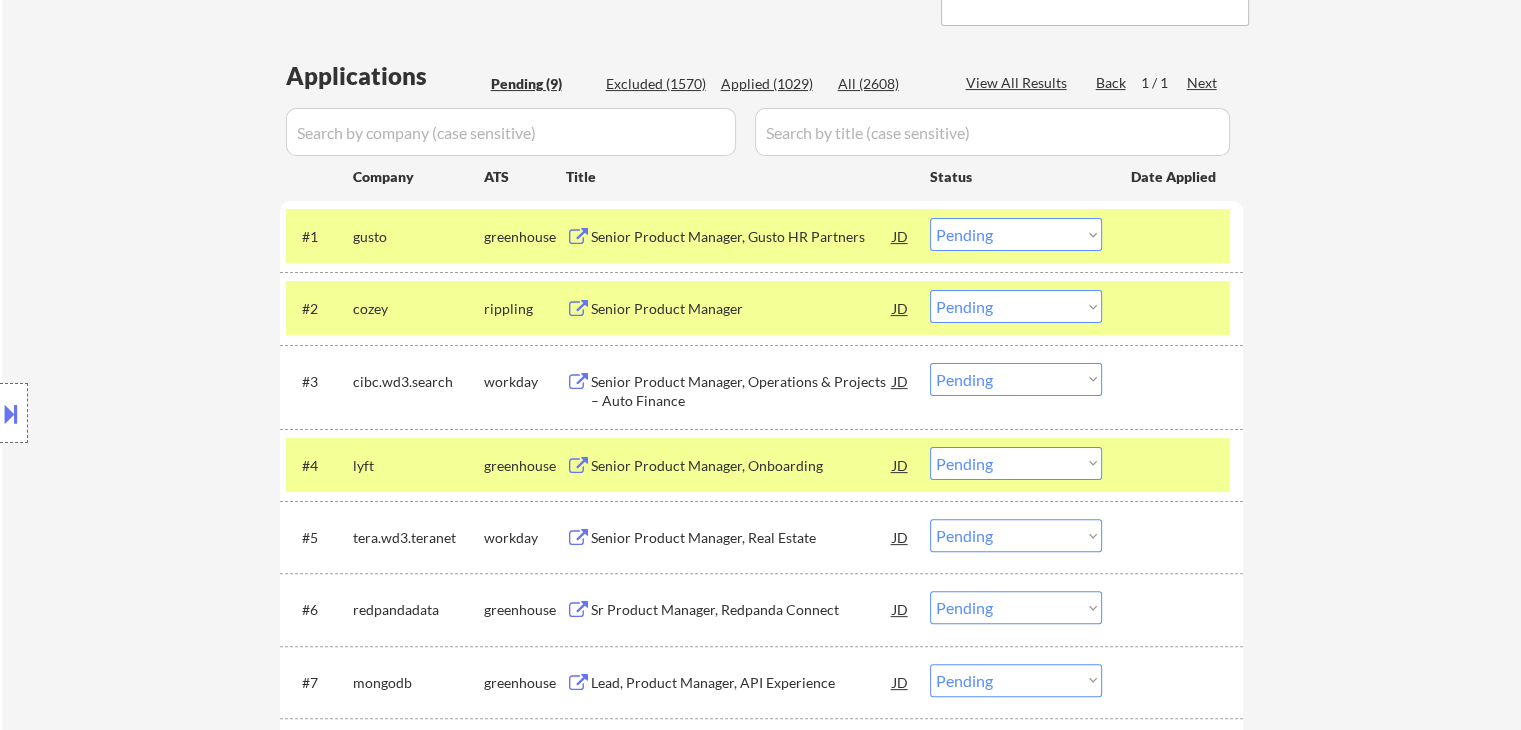scroll, scrollTop: 600, scrollLeft: 0, axis: vertical 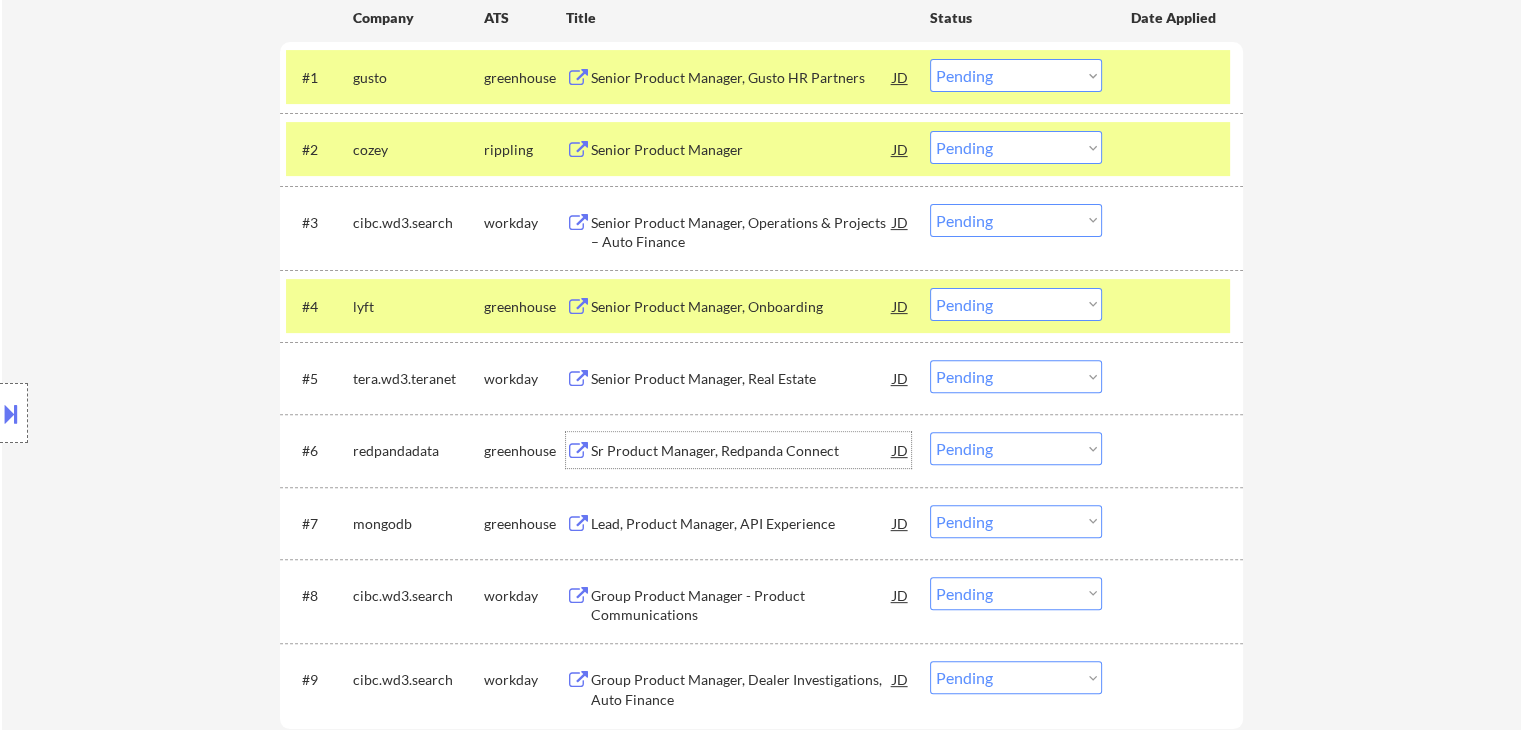 click on "Sr Product Manager, Redpanda Connect" at bounding box center (742, 451) 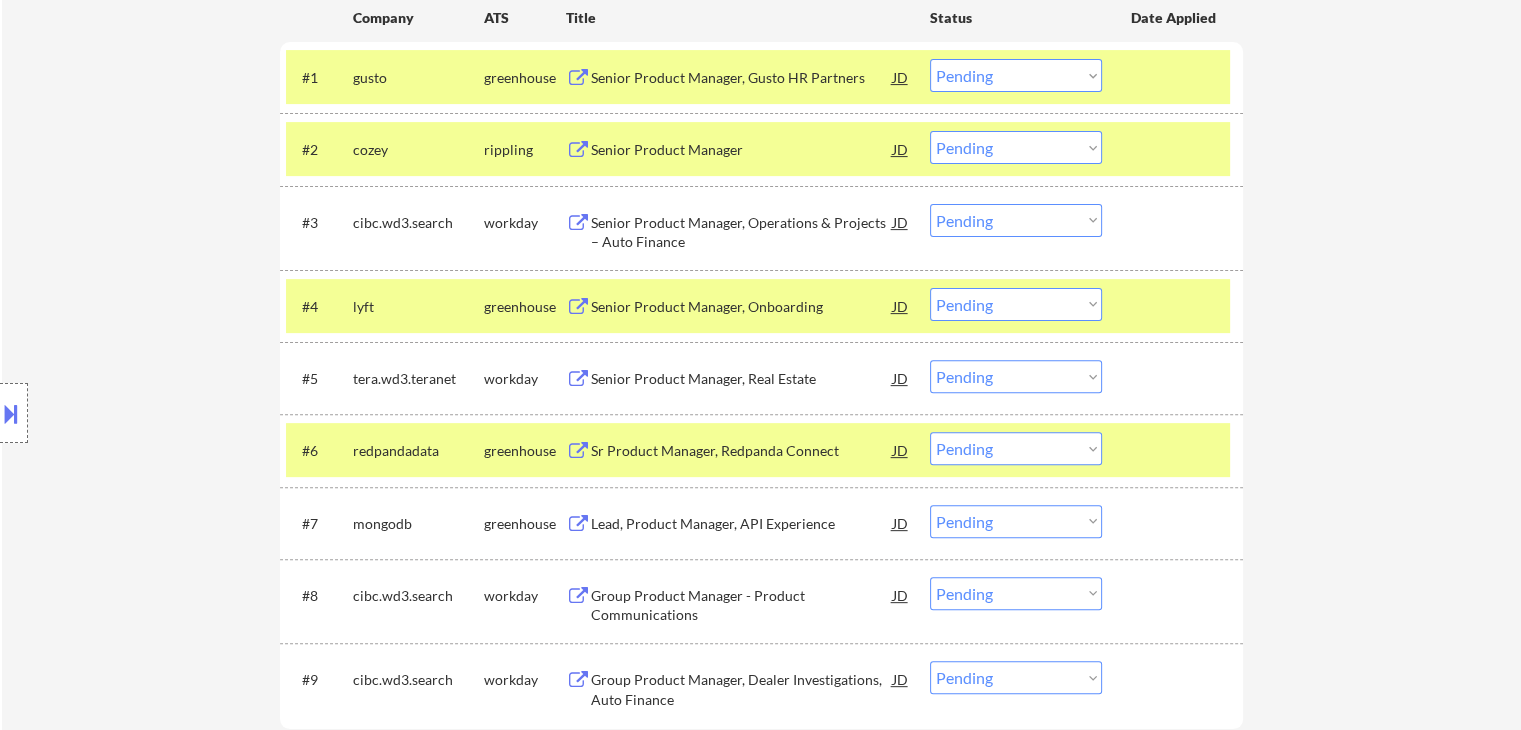 drag, startPoint x: 657, startPoint y: 531, endPoint x: 648, endPoint y: 518, distance: 15.811388 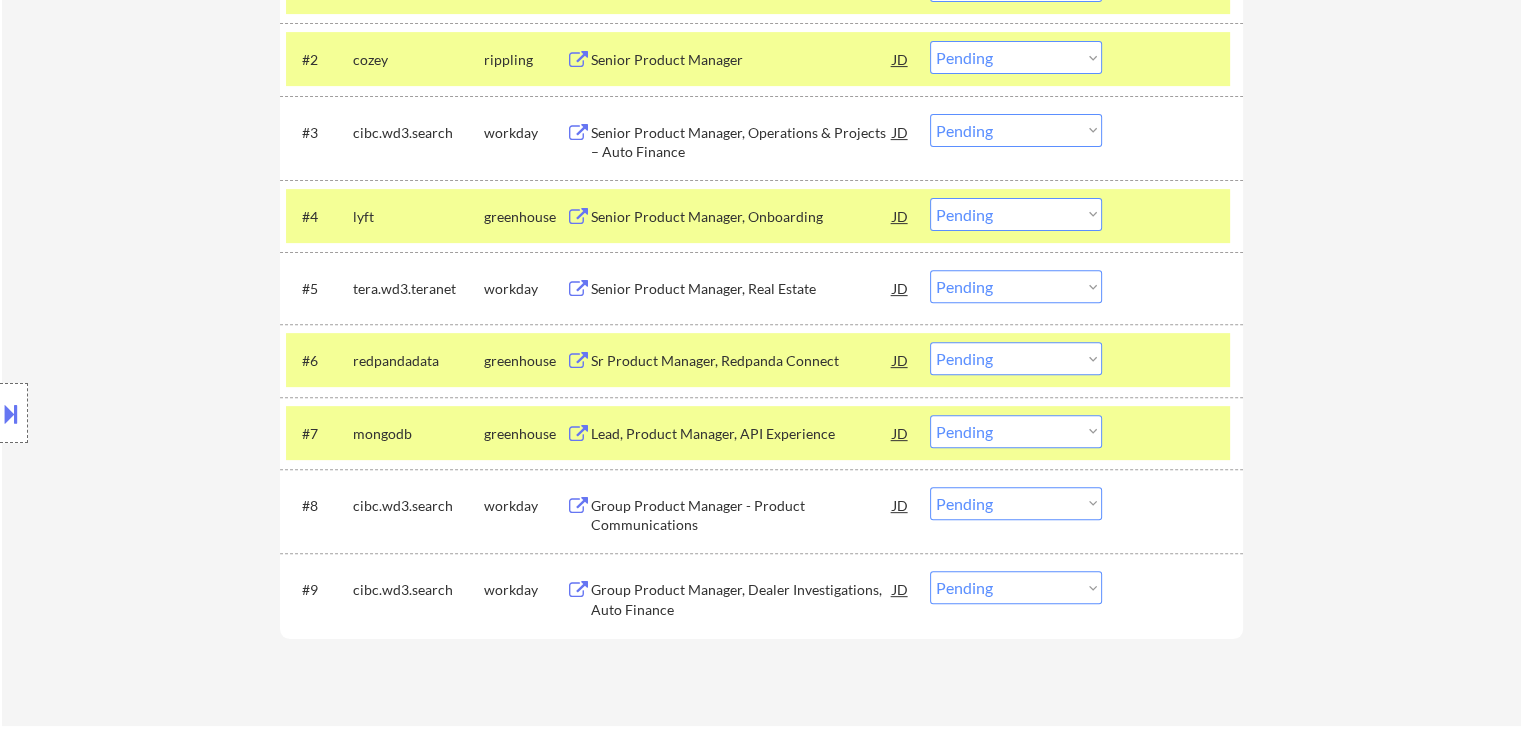 scroll, scrollTop: 300, scrollLeft: 0, axis: vertical 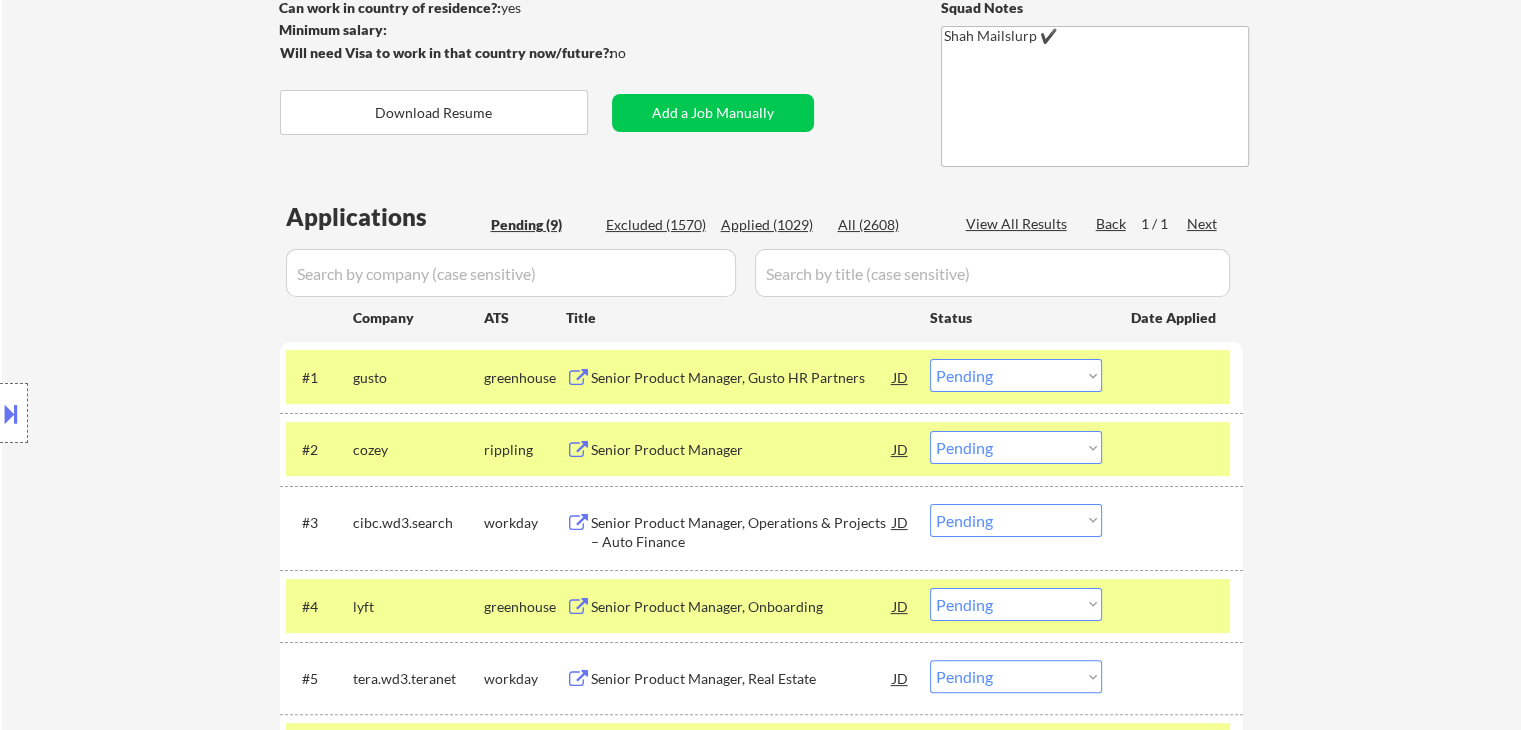 click at bounding box center [11, 413] 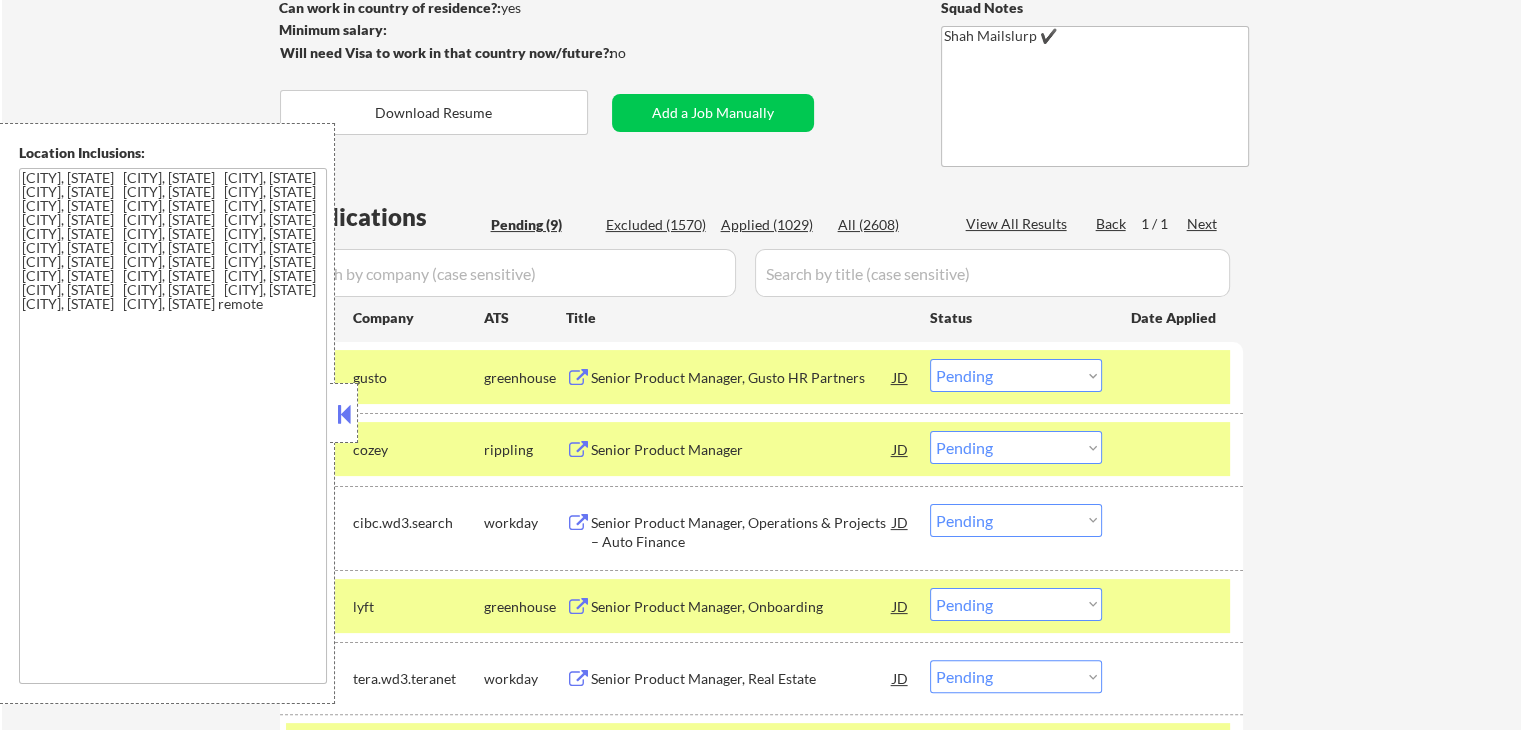 click at bounding box center [344, 414] 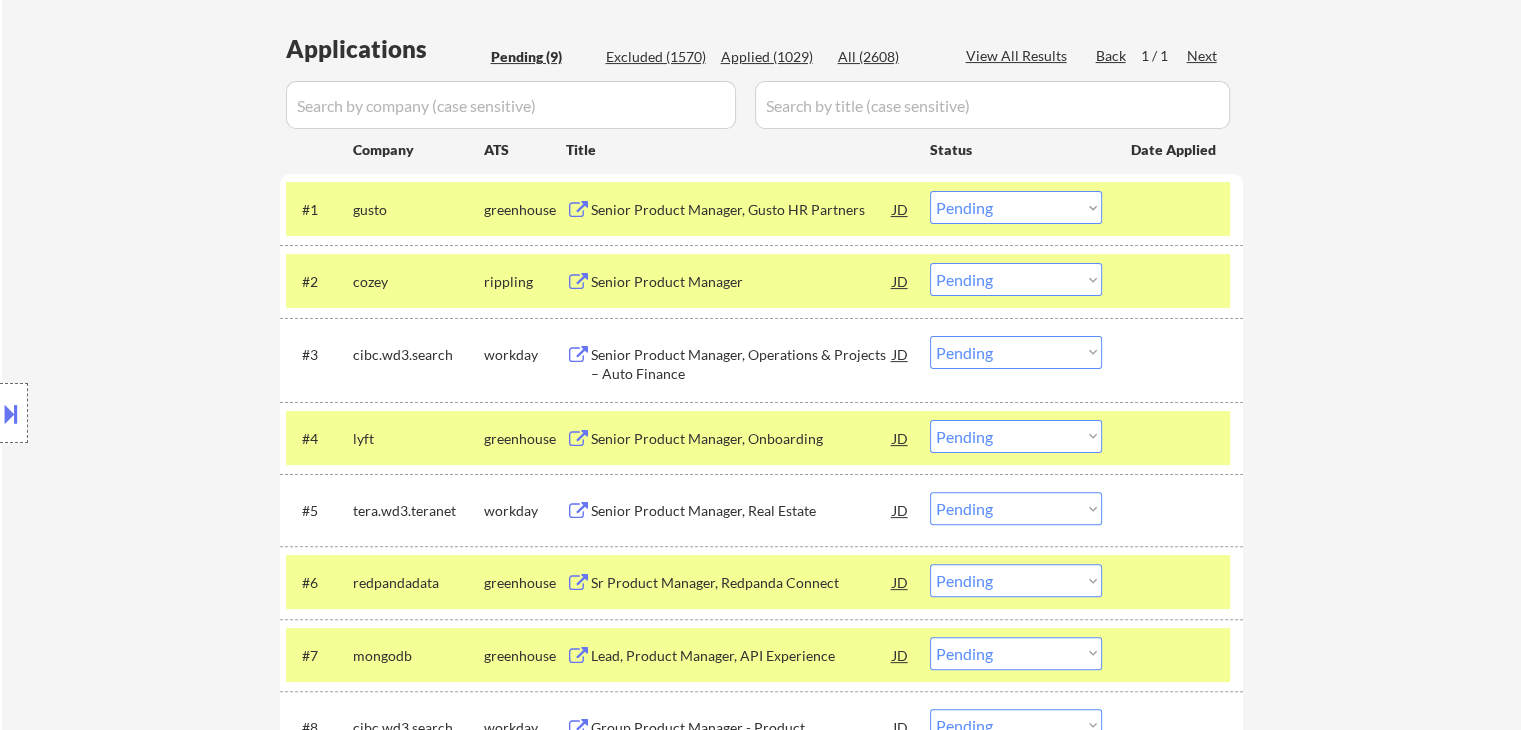 scroll, scrollTop: 500, scrollLeft: 0, axis: vertical 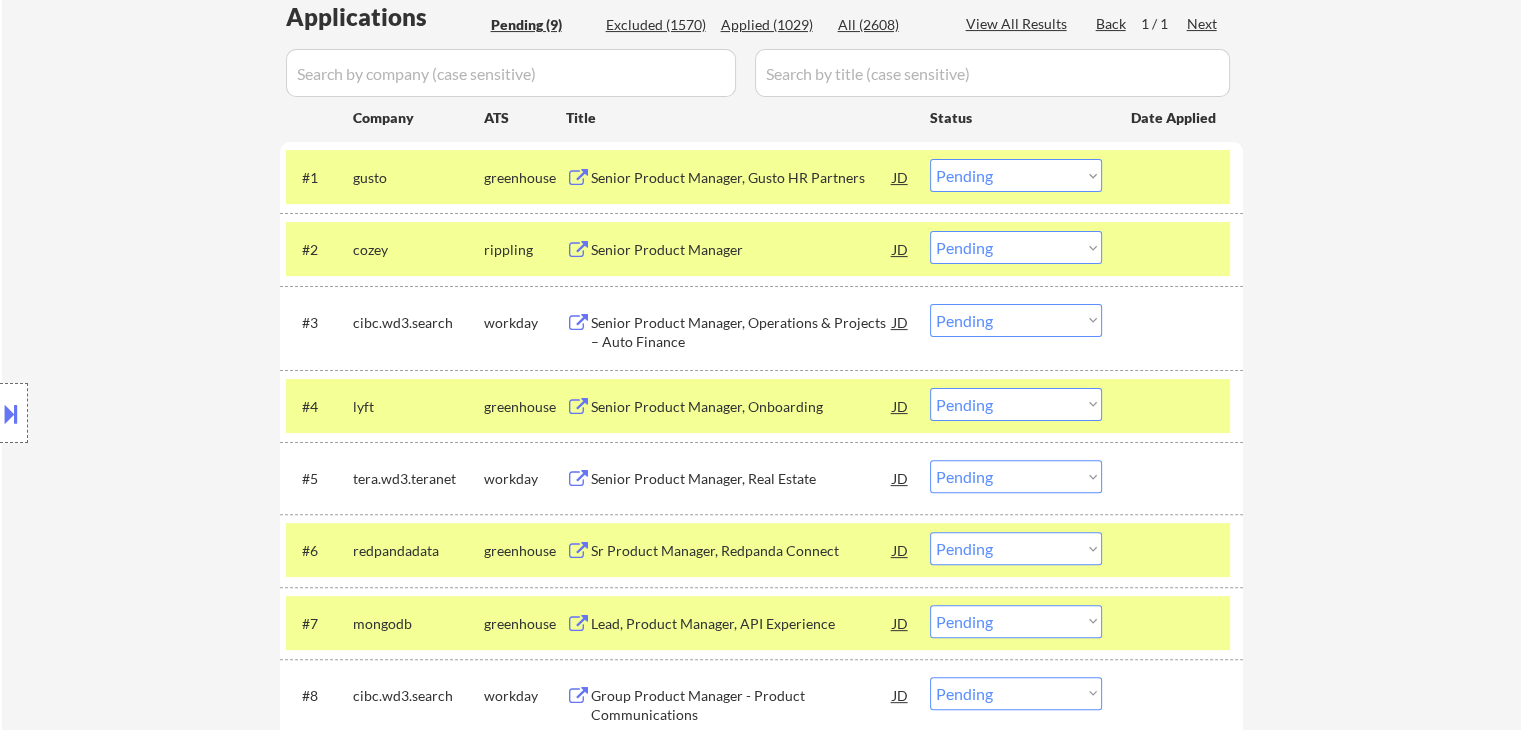 drag, startPoint x: 1054, startPoint y: 176, endPoint x: 997, endPoint y: 182, distance: 57.31492 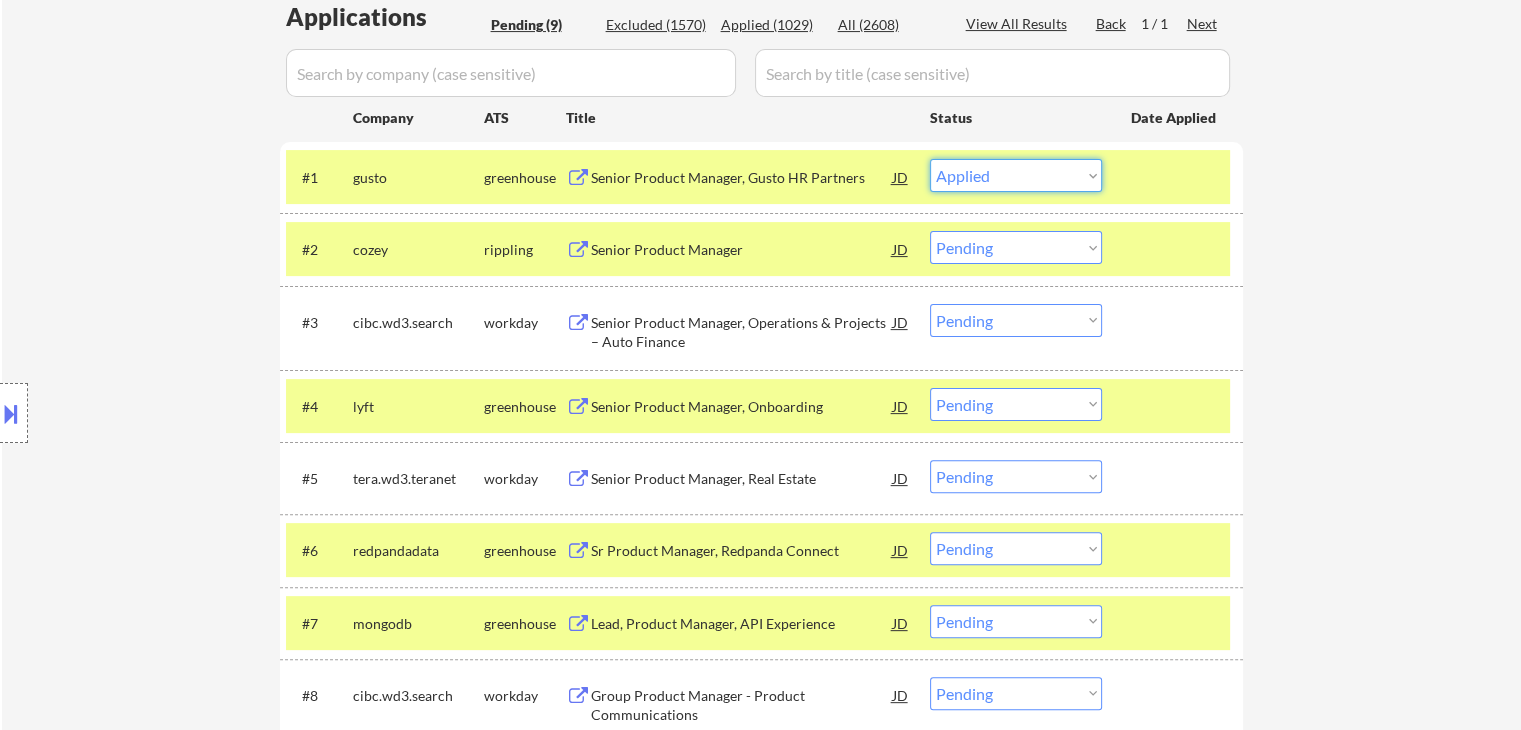 click on "Choose an option... Pending Applied Excluded (Questions) Excluded (Expired) Excluded (Location) Excluded (Bad Match) Excluded (Blocklist) Excluded (Salary) Excluded (Other)" at bounding box center (1016, 175) 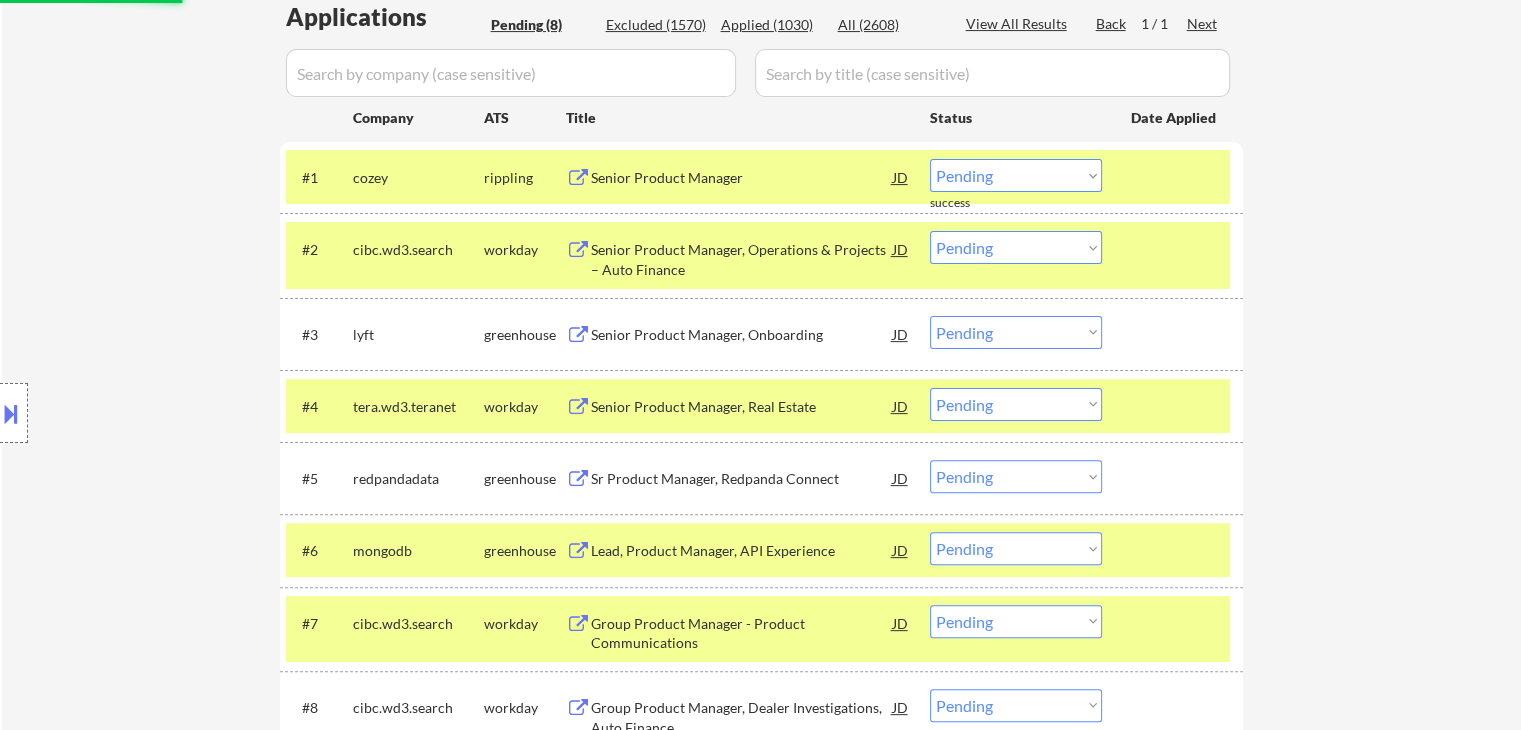 click on "Location Inclusions: [CITY], [STATE]   [CITY], [STATE]   [CITY], [STATE]   [CITY], [STATE]   [CITY], [STATE]   [CITY], [STATE]   [CITY], [STATE]   [CITY], [STATE]   [CITY], [STATE]   [CITY], [STATE]   [CITY], [STATE]   [CITY], [STATE]   [CITY], [STATE]   [CITY], [STATE]   [CITY], [STATE] [CITY], [STATE]   [CITY], [STATE]   [CITY], [STATE]   [CITY], [STATE]   [CITY], [STATE]   [CITY], [STATE]   [CITY], [STATE]   [CITY], [STATE]   [CITY], [STATE]   [CITY], [STATE]   [CITY], [STATE]   [CITY], [STATE]   [CITY], [STATE]   [CITY], [STATE] remote" at bounding box center (179, 413) 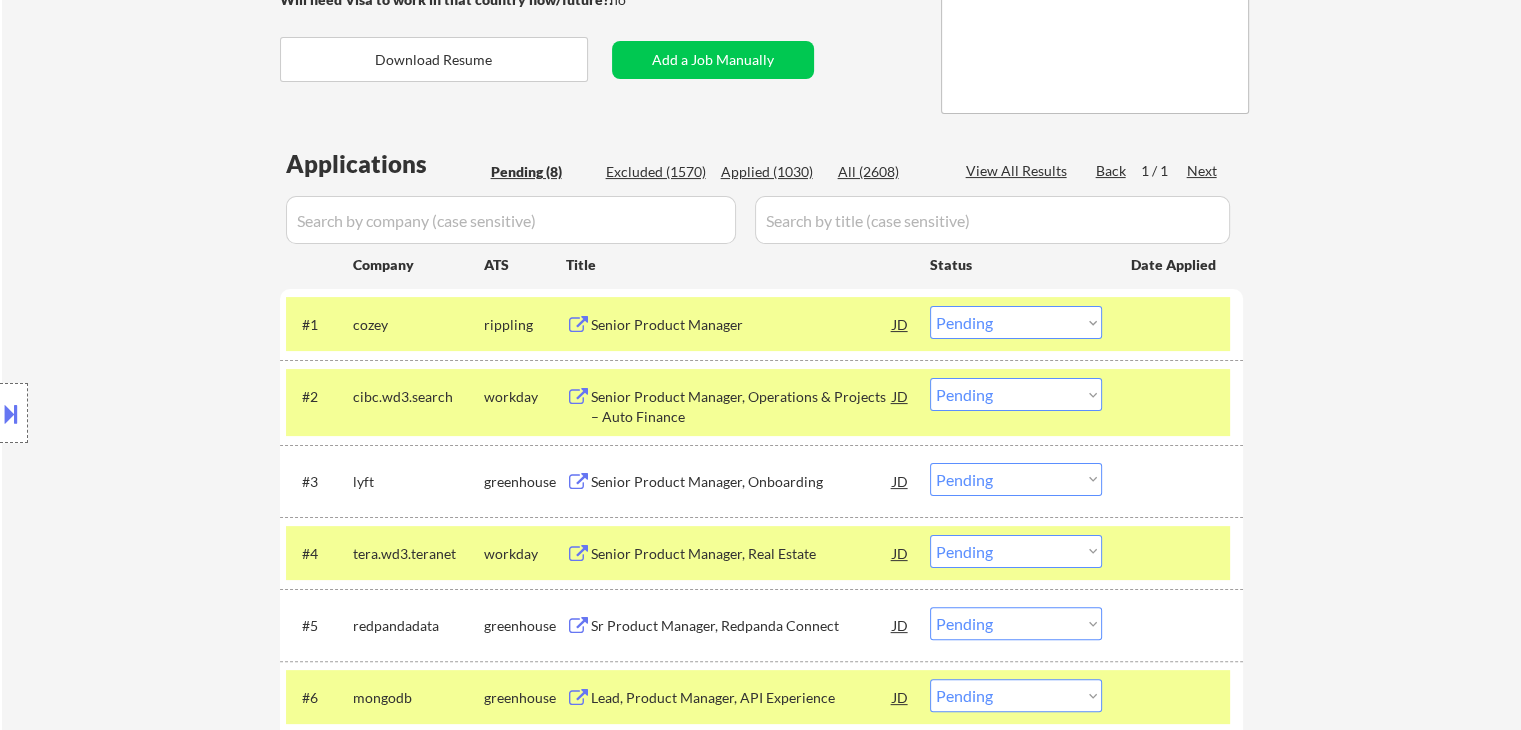 scroll, scrollTop: 400, scrollLeft: 0, axis: vertical 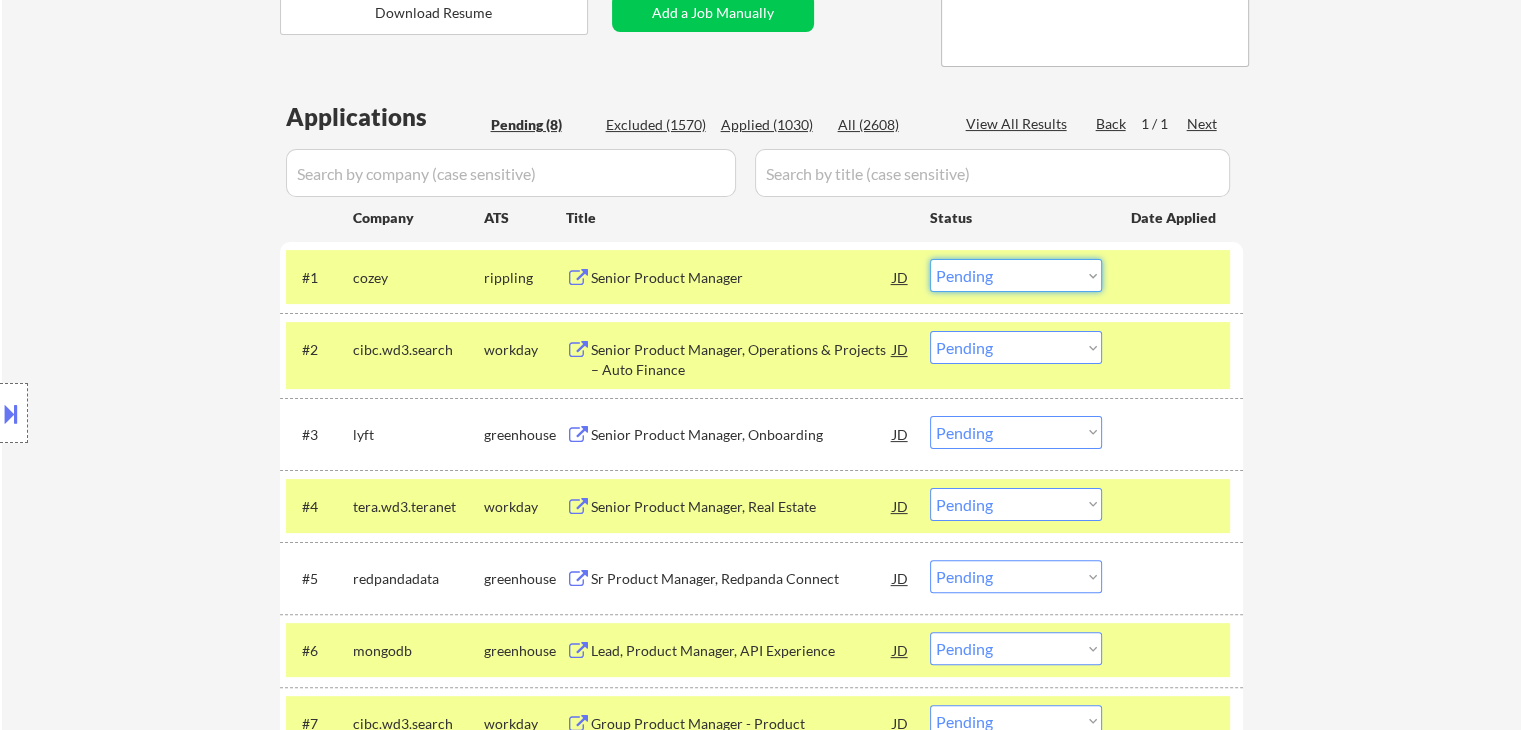 click on "Choose an option... Pending Applied Excluded (Questions) Excluded (Expired) Excluded (Location) Excluded (Bad Match) Excluded (Blocklist) Excluded (Salary) Excluded (Other)" at bounding box center [1016, 275] 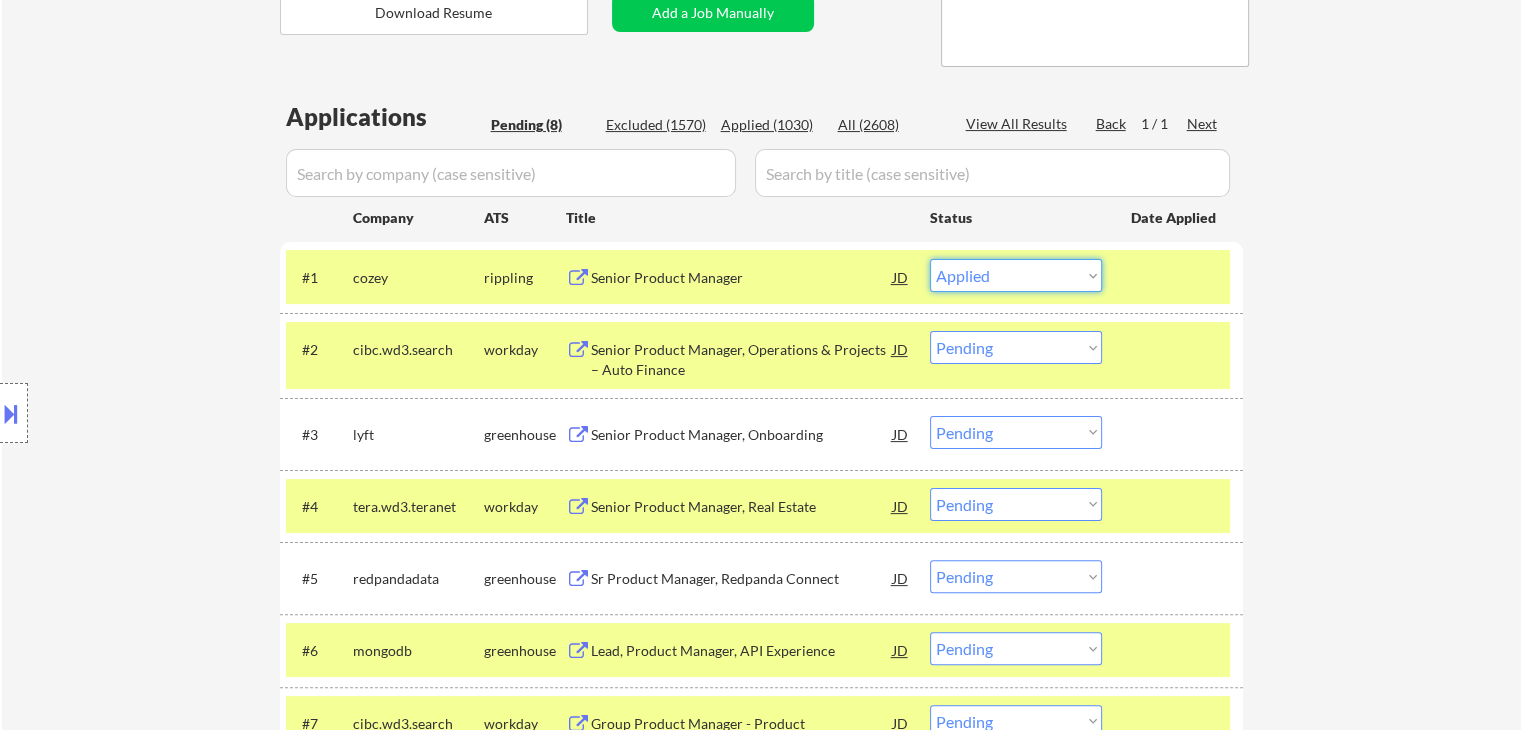 click on "Choose an option... Pending Applied Excluded (Questions) Excluded (Expired) Excluded (Location) Excluded (Bad Match) Excluded (Blocklist) Excluded (Salary) Excluded (Other)" at bounding box center (1016, 275) 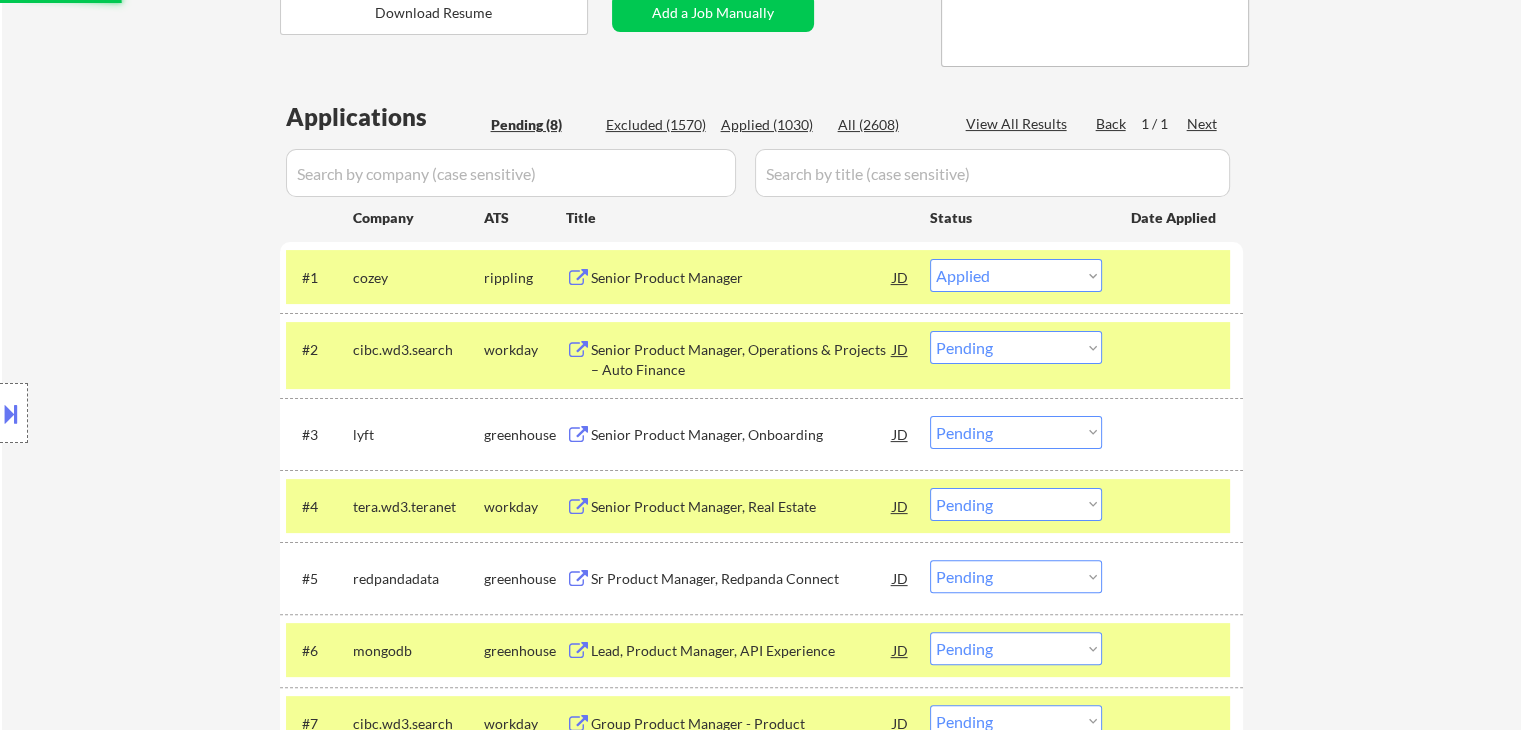 click on "Location Inclusions: [CITY], [STATE]   [CITY], [STATE]   [CITY], [STATE]   [CITY], [STATE]   [CITY], [STATE]   [CITY], [STATE]   [CITY], [STATE]   [CITY], [STATE]   [CITY], [STATE]   [CITY], [STATE]   [CITY], [STATE]   [CITY], [STATE]   [CITY], [STATE]   [CITY], [STATE]   [CITY], [STATE] [CITY], [STATE]   [CITY], [STATE]   [CITY], [STATE]   [CITY], [STATE]   [CITY], [STATE]   [CITY], [STATE]   [CITY], [STATE]   [CITY], [STATE]   [CITY], [STATE]   [CITY], [STATE]   [CITY], [STATE]   [CITY], [STATE]   [CITY], [STATE]   [CITY], [STATE] remote" at bounding box center (179, 413) 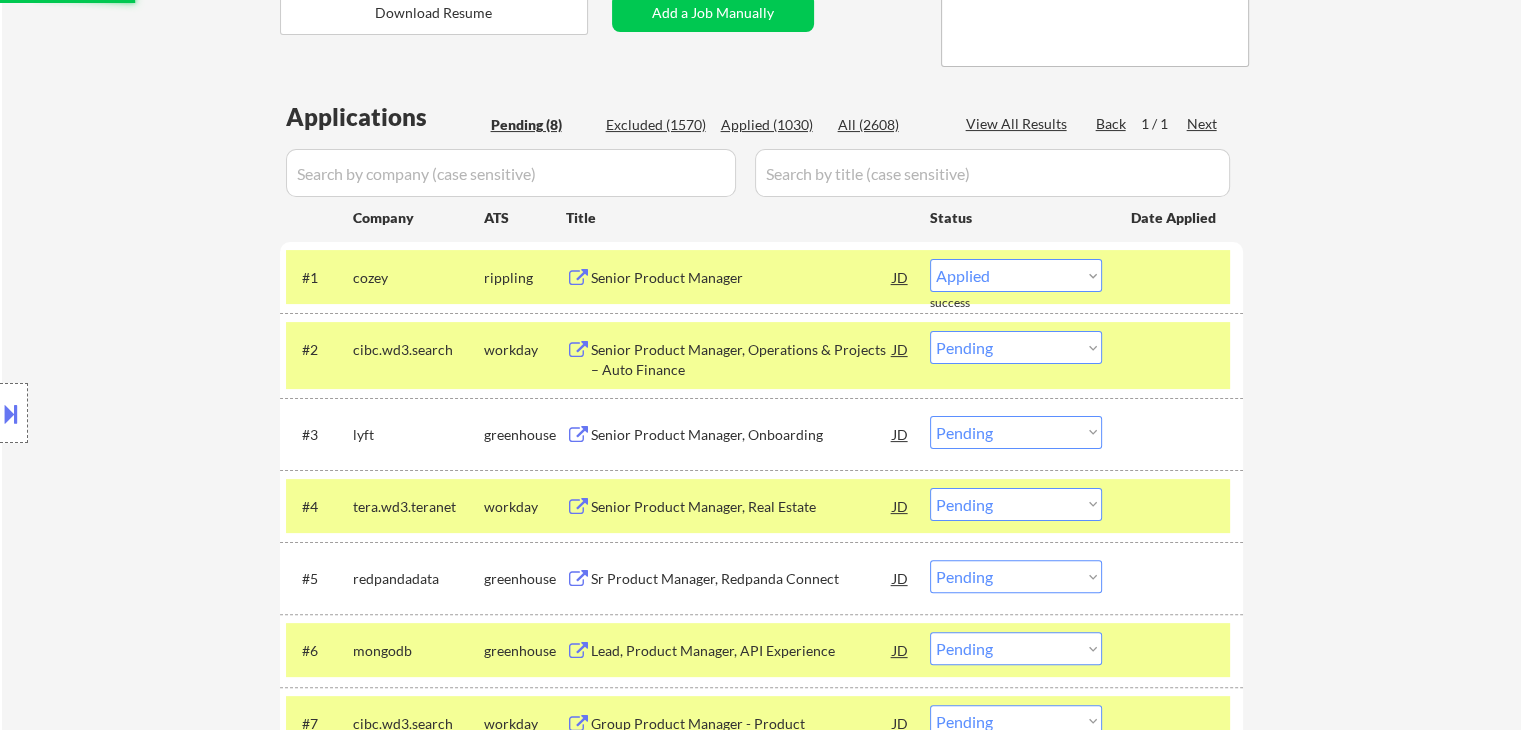 select on ""pending"" 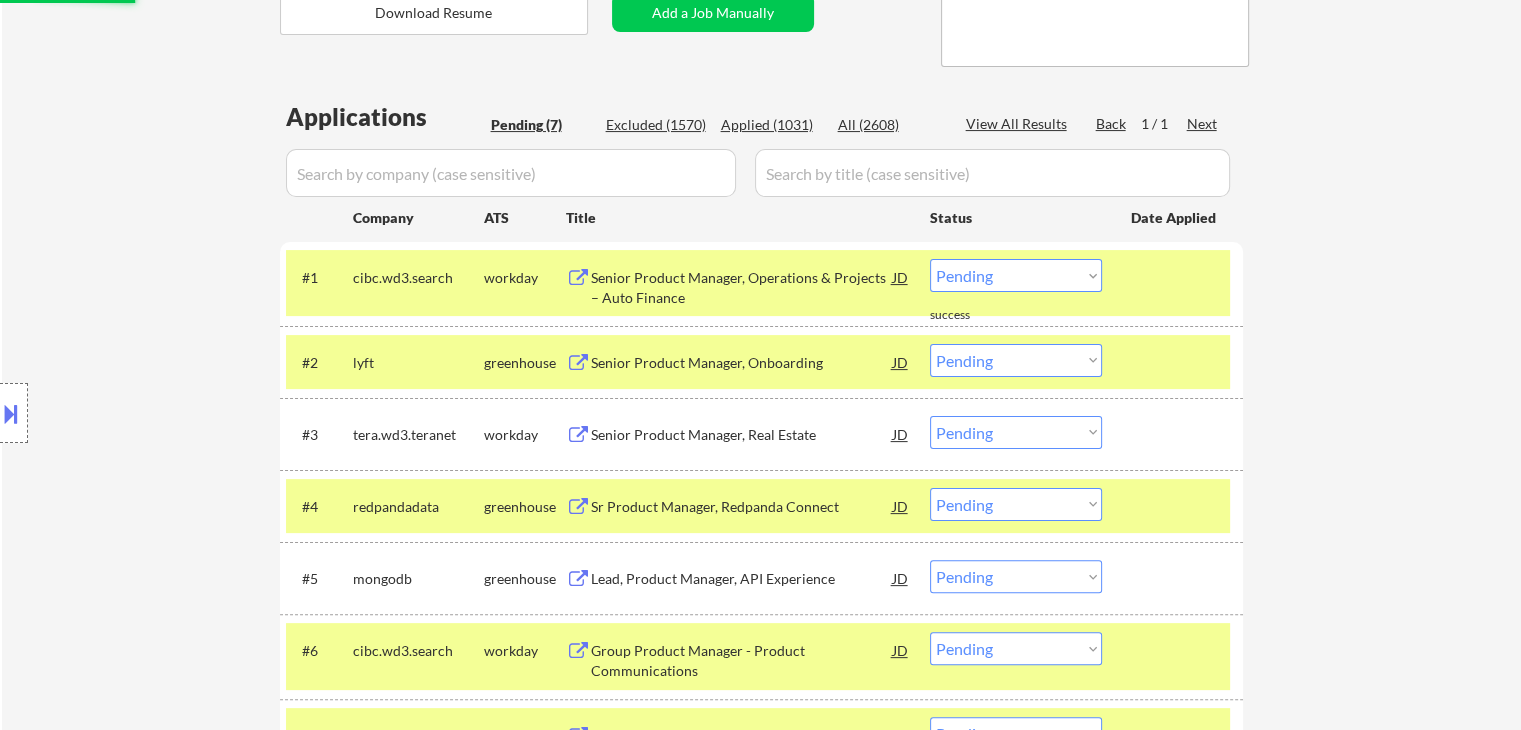 click on "Location Inclusions: [CITY], [STATE]   [CITY], [STATE]   [CITY], [STATE]   [CITY], [STATE]   [CITY], [STATE]   [CITY], [STATE]   [CITY], [STATE]   [CITY], [STATE]   [CITY], [STATE]   [CITY], [STATE]   [CITY], [STATE]   [CITY], [STATE]   [CITY], [STATE]   [CITY], [STATE]   [CITY], [STATE] [CITY], [STATE]   [CITY], [STATE]   [CITY], [STATE]   [CITY], [STATE]   [CITY], [STATE]   [CITY], [STATE]   [CITY], [STATE]   [CITY], [STATE]   [CITY], [STATE]   [CITY], [STATE]   [CITY], [STATE]   [CITY], [STATE]   [CITY], [STATE]   [CITY], [STATE] remote" at bounding box center [179, 413] 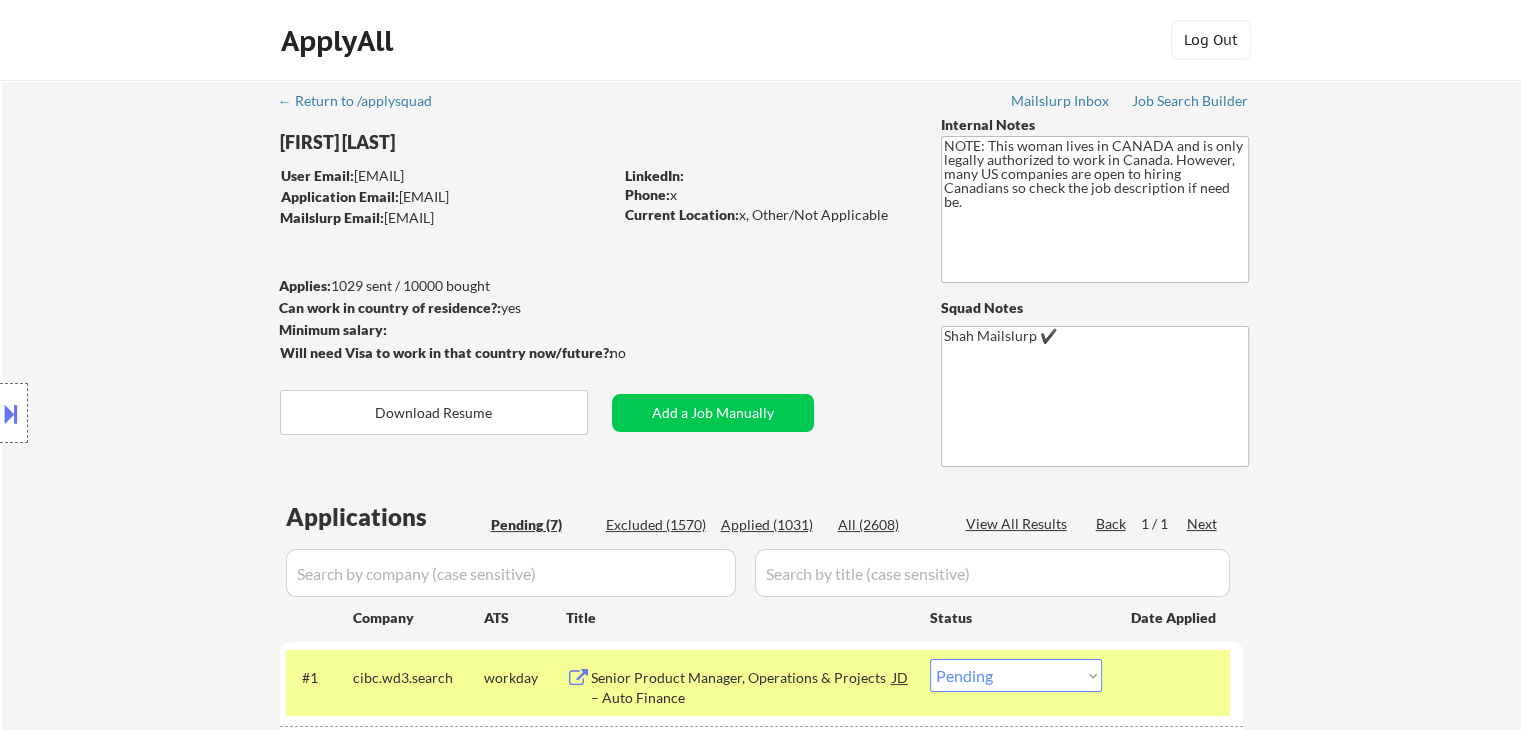 scroll, scrollTop: 396, scrollLeft: 0, axis: vertical 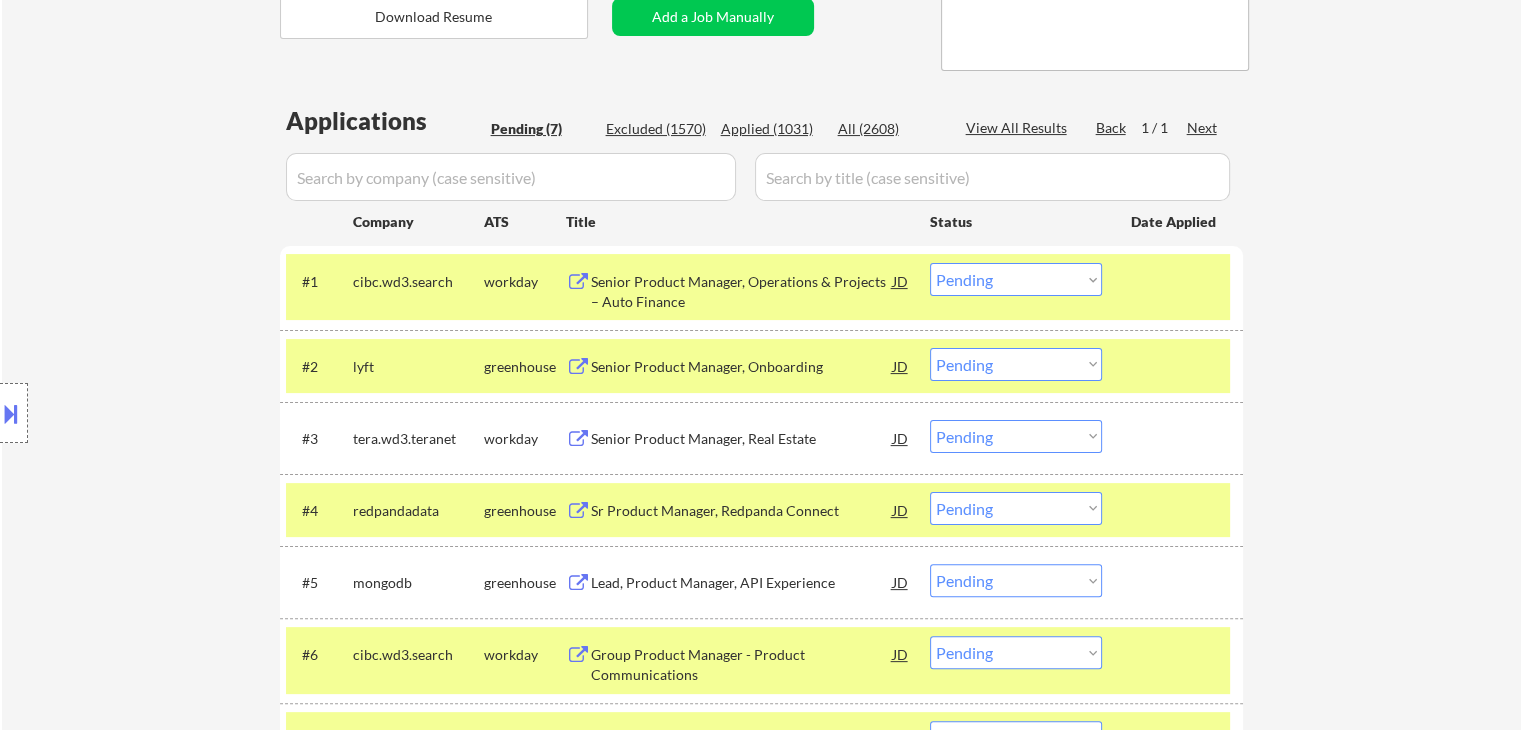 click on "Choose an option... Pending Applied Excluded (Questions) Excluded (Expired) Excluded (Location) Excluded (Bad Match) Excluded (Blocklist) Excluded (Salary) Excluded (Other)" at bounding box center (1016, 364) 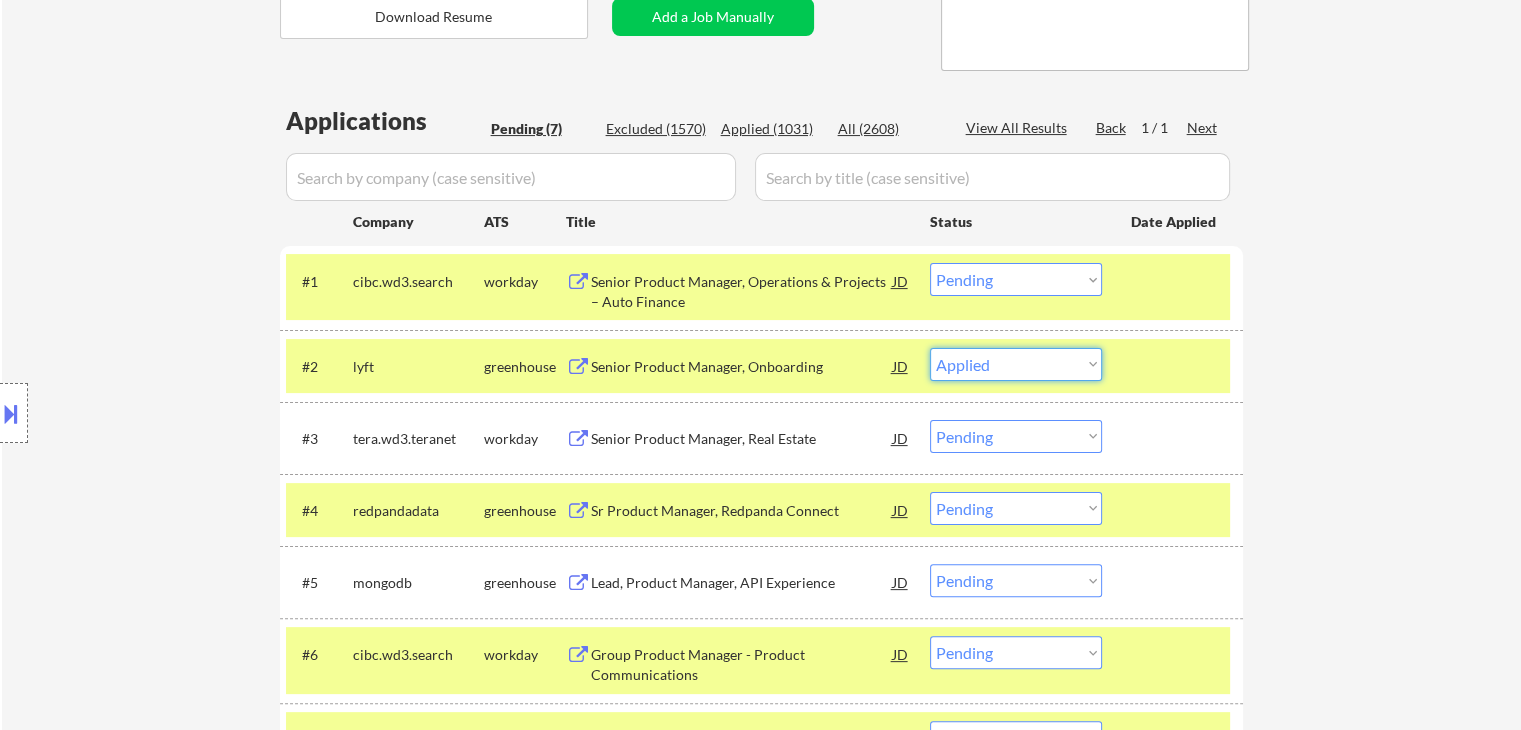click on "Choose an option... Pending Applied Excluded (Questions) Excluded (Expired) Excluded (Location) Excluded (Bad Match) Excluded (Blocklist) Excluded (Salary) Excluded (Other)" at bounding box center (1016, 364) 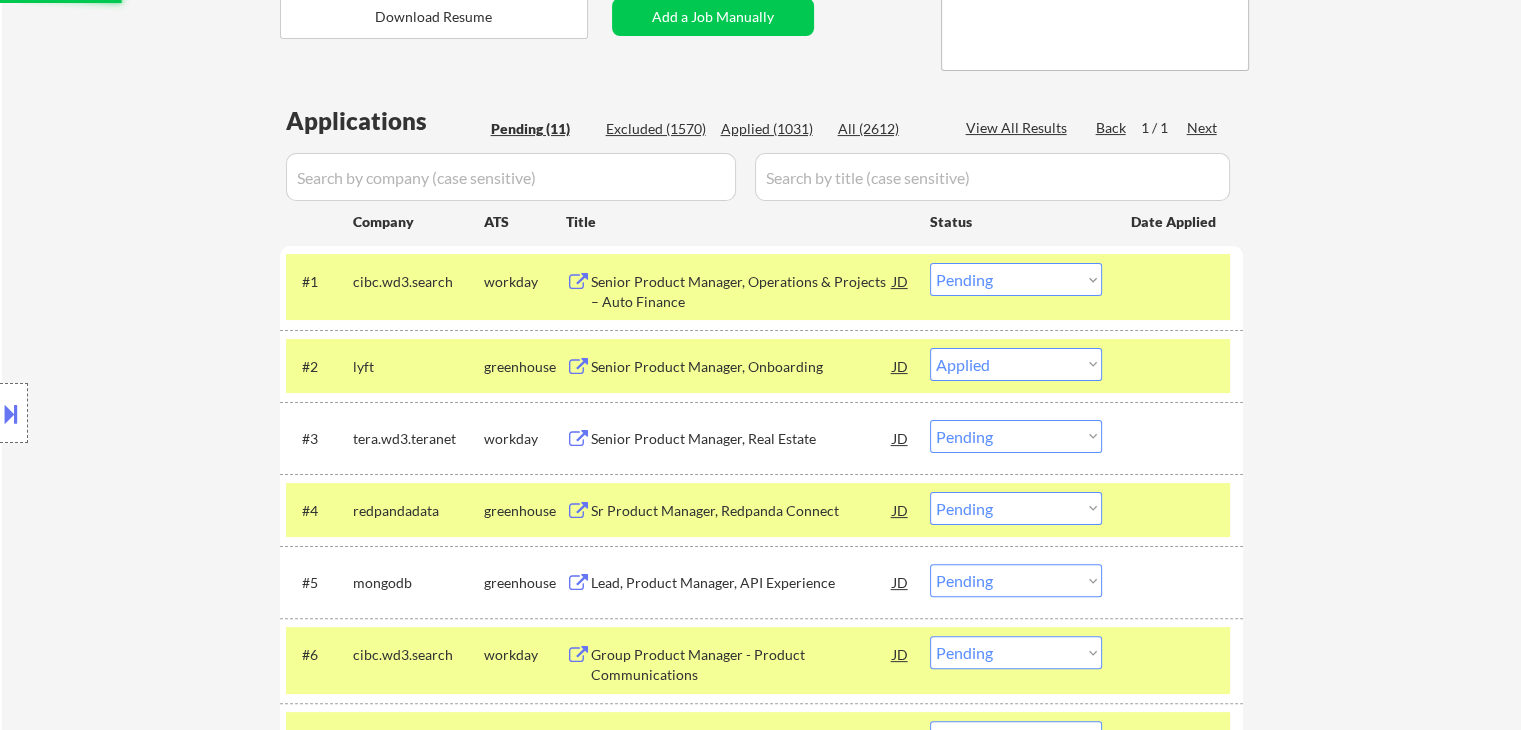 select on ""pending"" 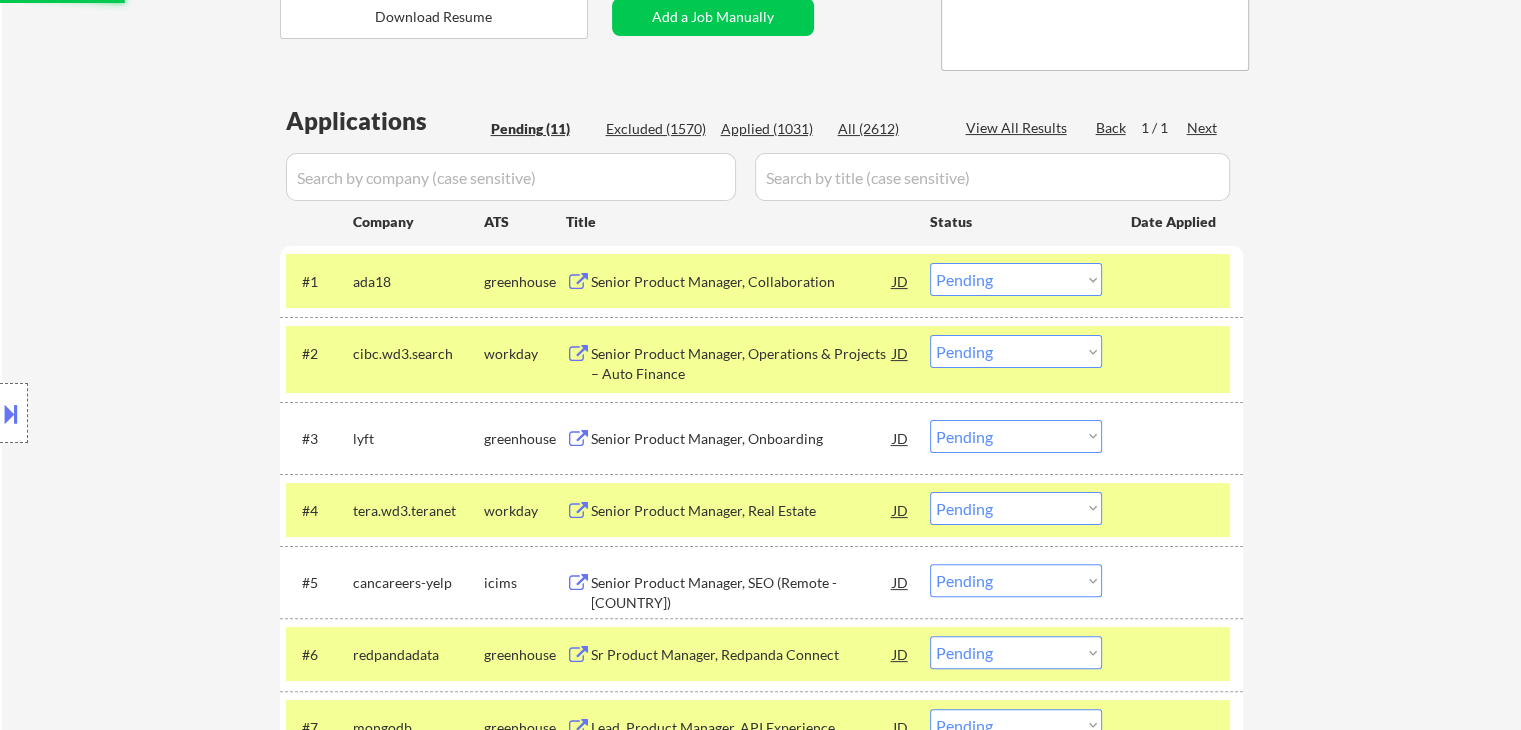 click on "Location Inclusions: [CITY], [STATE]   [CITY], [STATE]   [CITY], [STATE]   [CITY], [STATE]   [CITY], [STATE]   [CITY], [STATE]   [CITY], [STATE]   [CITY], [STATE]   [CITY], [STATE]   [CITY], [STATE]   [CITY], [STATE]   [CITY], [STATE]   [CITY], [STATE]   [CITY], [STATE]   [CITY], [STATE] [CITY], [STATE]   [CITY], [STATE]   [CITY], [STATE]   [CITY], [STATE]   [CITY], [STATE]   [CITY], [STATE]   [CITY], [STATE]   [CITY], [STATE]   [CITY], [STATE]   [CITY], [STATE]   [CITY], [STATE]   [CITY], [STATE]   [CITY], [STATE]   [CITY], [STATE] remote" at bounding box center [179, 413] 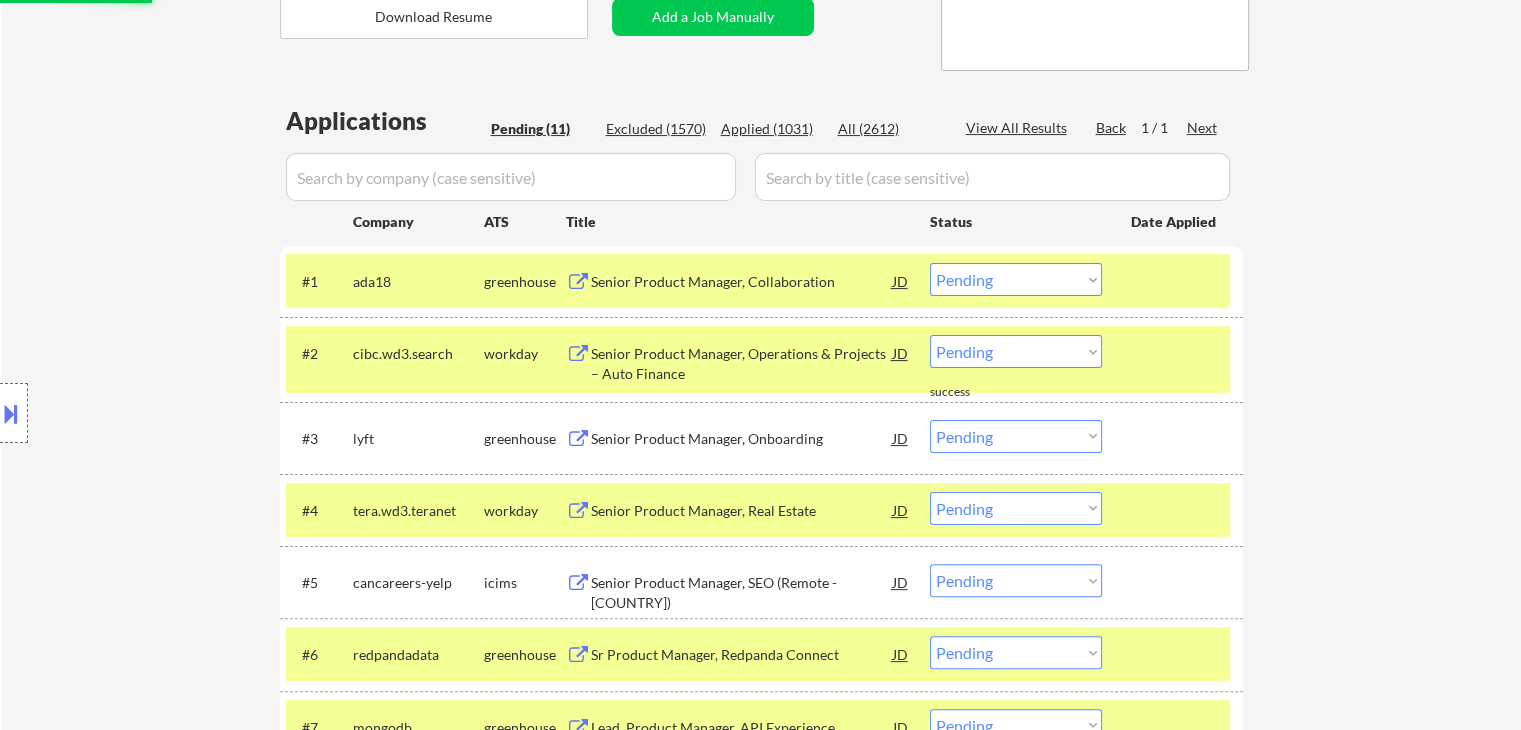 select on ""pending"" 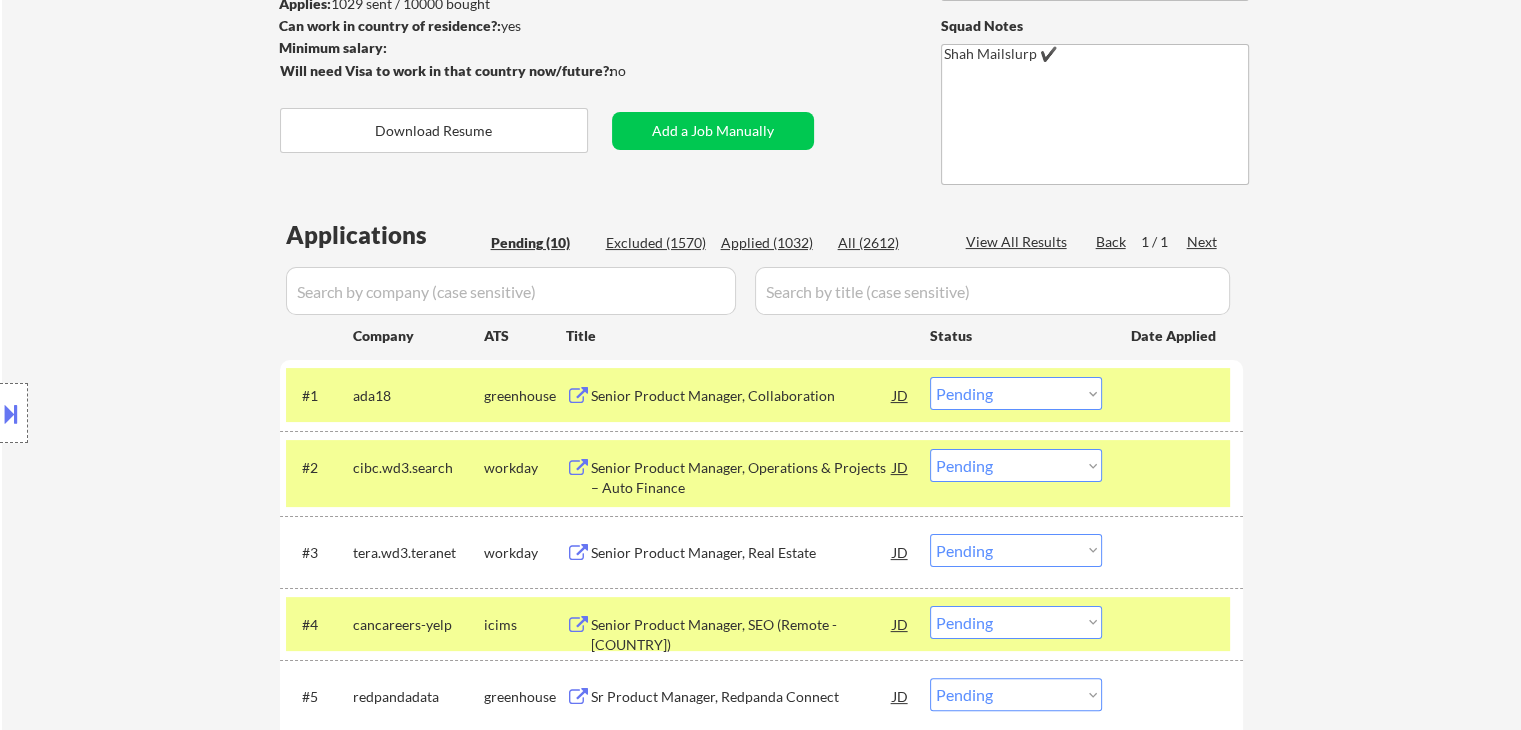 scroll, scrollTop: 196, scrollLeft: 0, axis: vertical 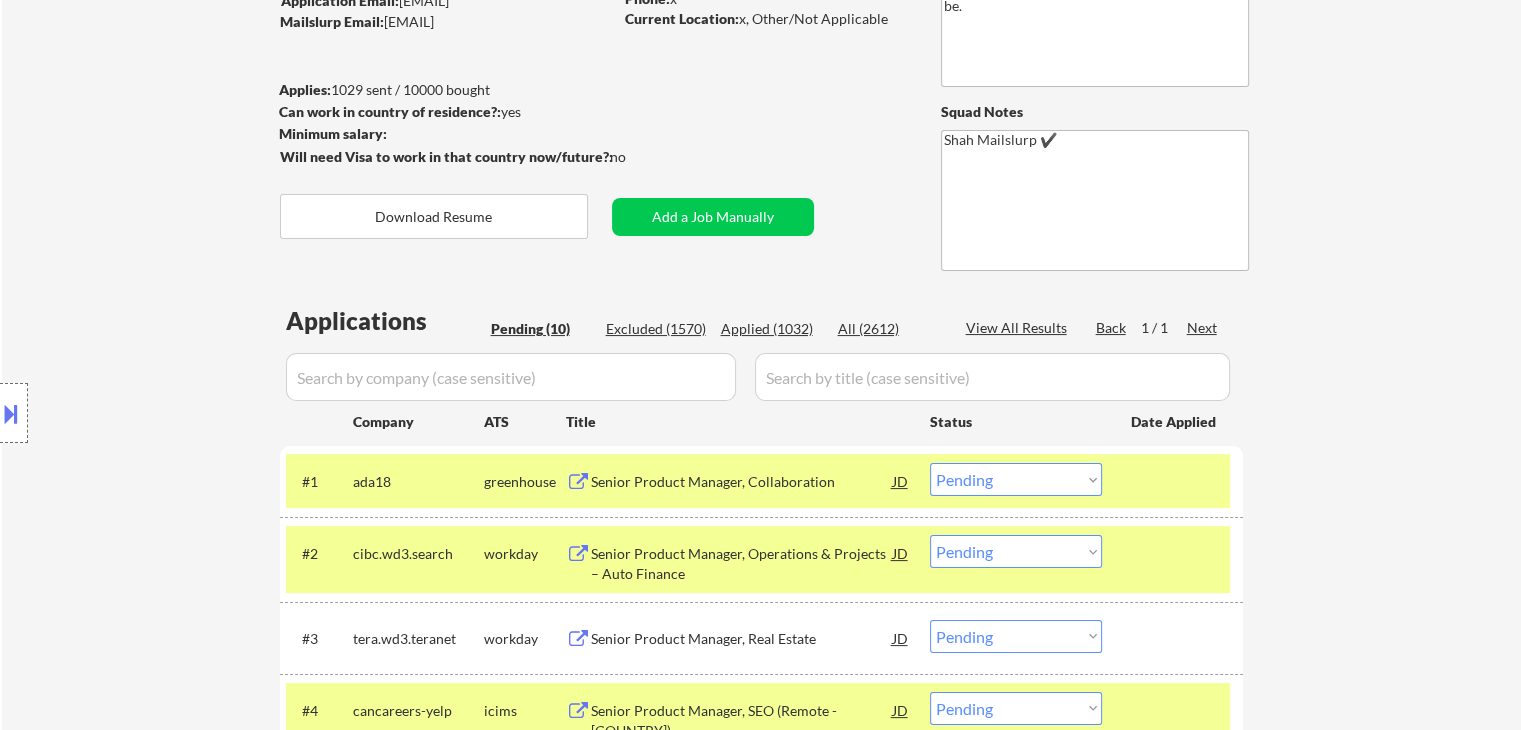 click on "Location Inclusions: [CITY], [STATE]   [CITY], [STATE]   [CITY], [STATE]   [CITY], [STATE]   [CITY], [STATE]   [CITY], [STATE]   [CITY], [STATE]   [CITY], [STATE]   [CITY], [STATE]   [CITY], [STATE]   [CITY], [STATE]   [CITY], [STATE]   [CITY], [STATE]   [CITY], [STATE]   [CITY], [STATE] [CITY], [STATE]   [CITY], [STATE]   [CITY], [STATE]   [CITY], [STATE]   [CITY], [STATE]   [CITY], [STATE]   [CITY], [STATE]   [CITY], [STATE]   [CITY], [STATE]   [CITY], [STATE]   [CITY], [STATE]   [CITY], [STATE]   [CITY], [STATE]   [CITY], [STATE] remote" at bounding box center (179, 413) 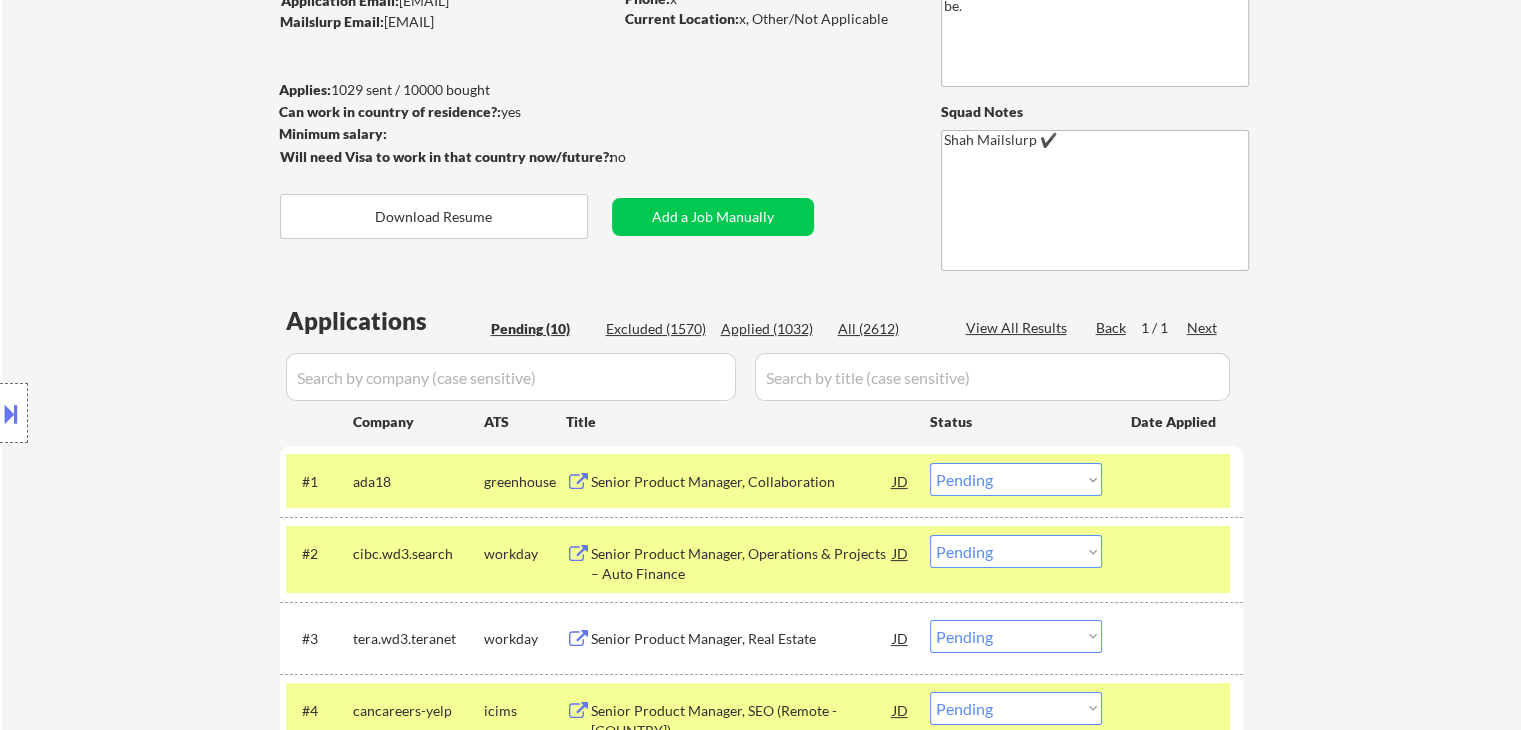 select on ""pending"" 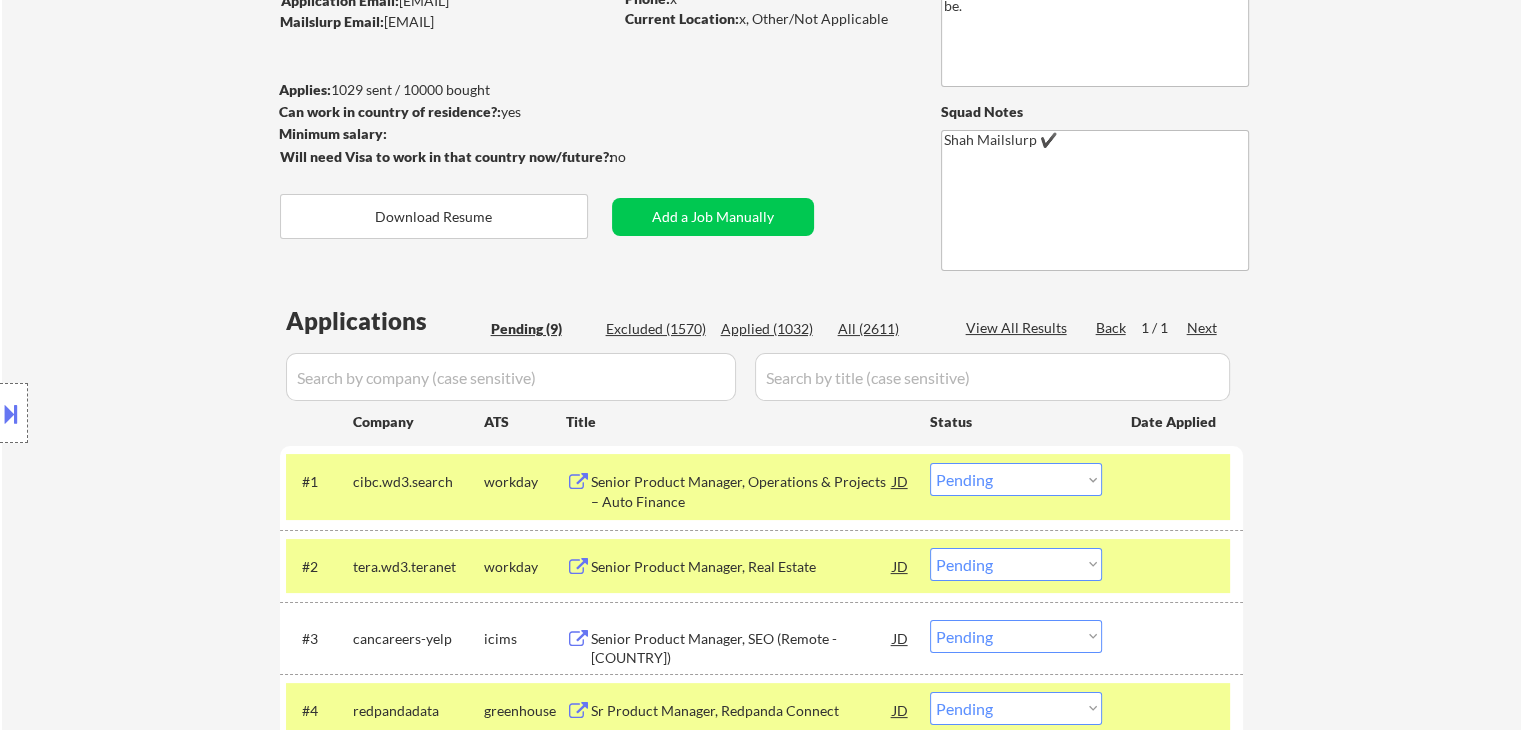 click at bounding box center (11, 413) 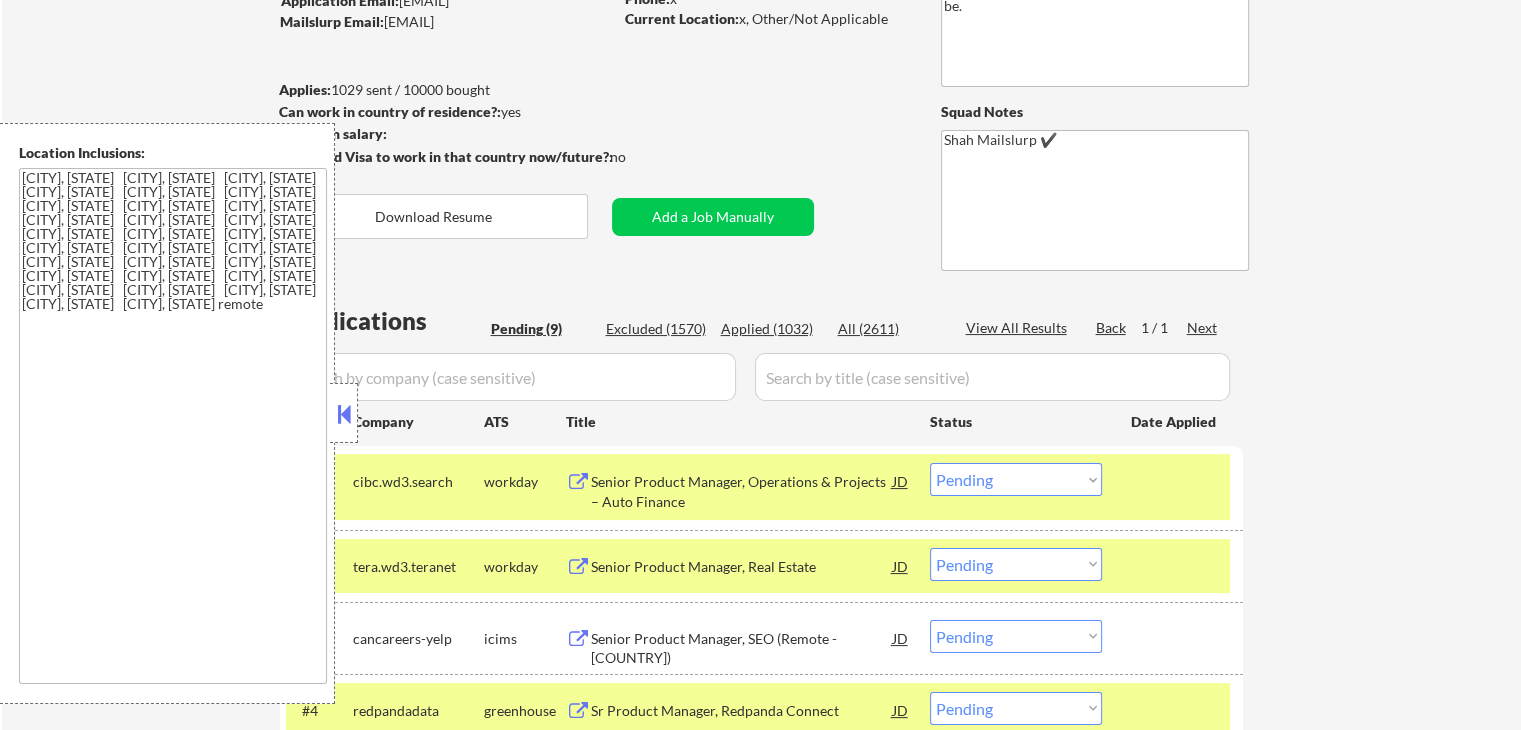 click at bounding box center [344, 414] 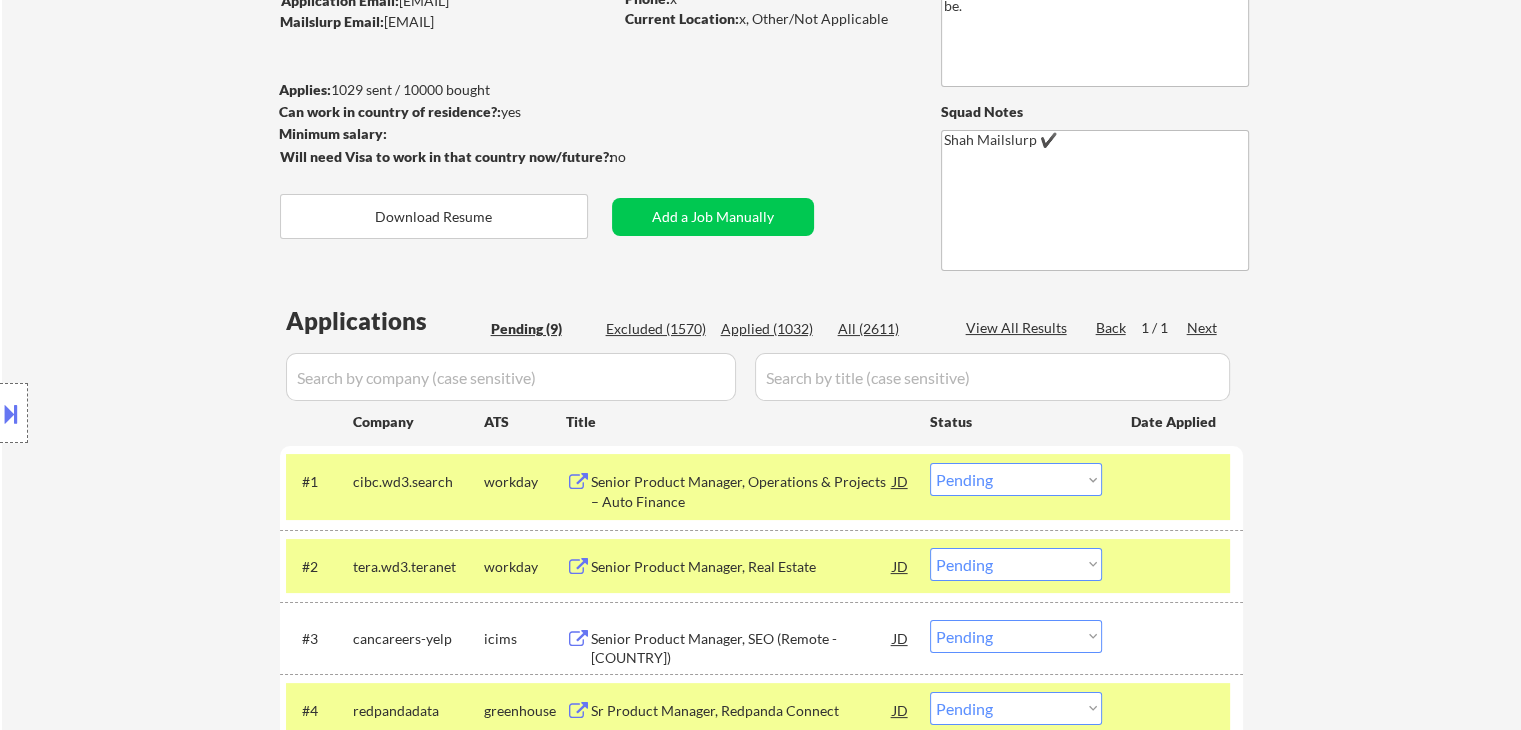 click on "Location Inclusions: [CITY], [STATE]   [CITY], [STATE]   [CITY], [STATE]   [CITY], [STATE]   [CITY], [STATE]   [CITY], [STATE]   [CITY], [STATE]   [CITY], [STATE]   [CITY], [STATE]   [CITY], [STATE]   [CITY], [STATE]   [CITY], [STATE]   [CITY], [STATE]   [CITY], [STATE]   [CITY], [STATE] [CITY], [STATE]   [CITY], [STATE]   [CITY], [STATE]   [CITY], [STATE]   [CITY], [STATE]   [CITY], [STATE]   [CITY], [STATE]   [CITY], [STATE]   [CITY], [STATE]   [CITY], [STATE]   [CITY], [STATE]   [CITY], [STATE]   [CITY], [STATE]   [CITY], [STATE] remote" at bounding box center [179, 413] 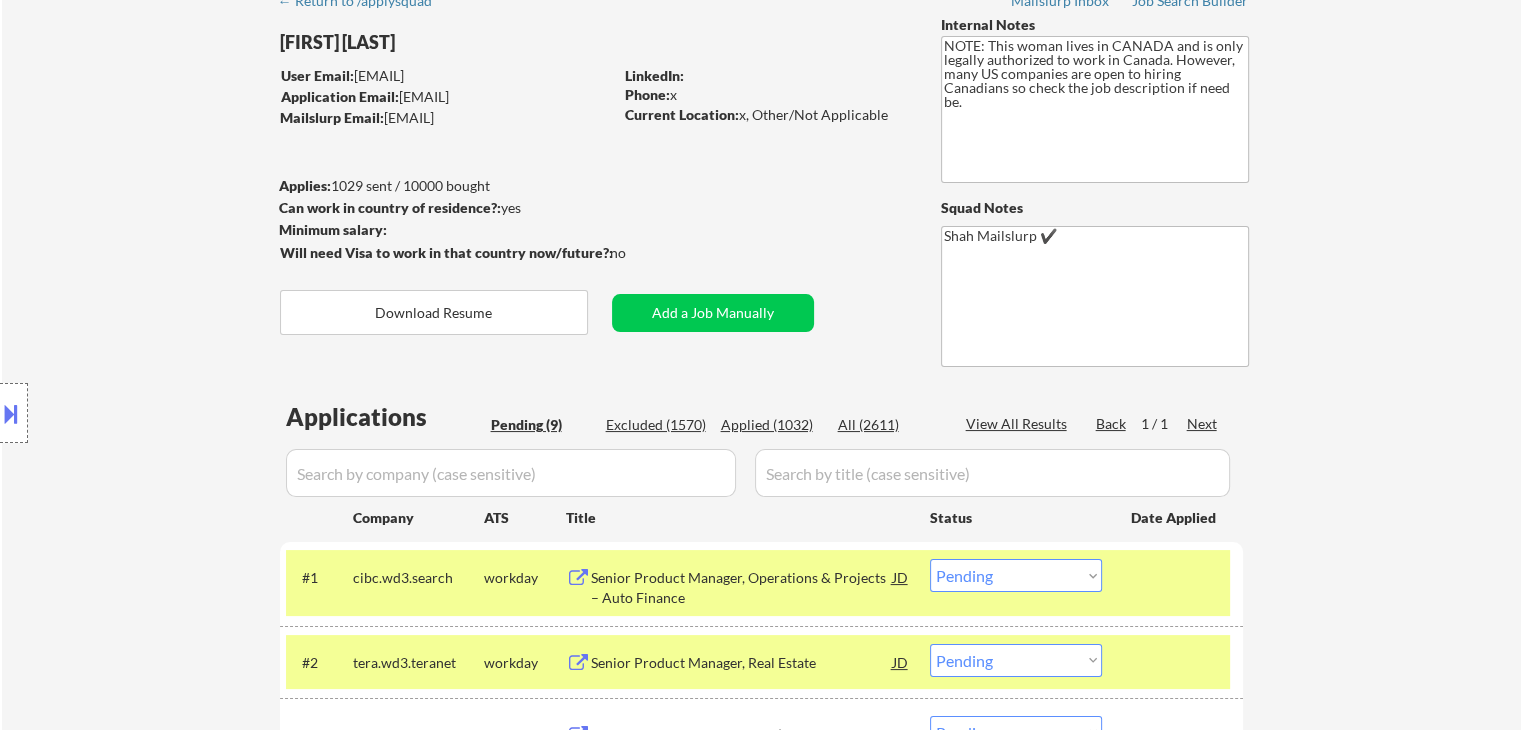 scroll, scrollTop: 613, scrollLeft: 0, axis: vertical 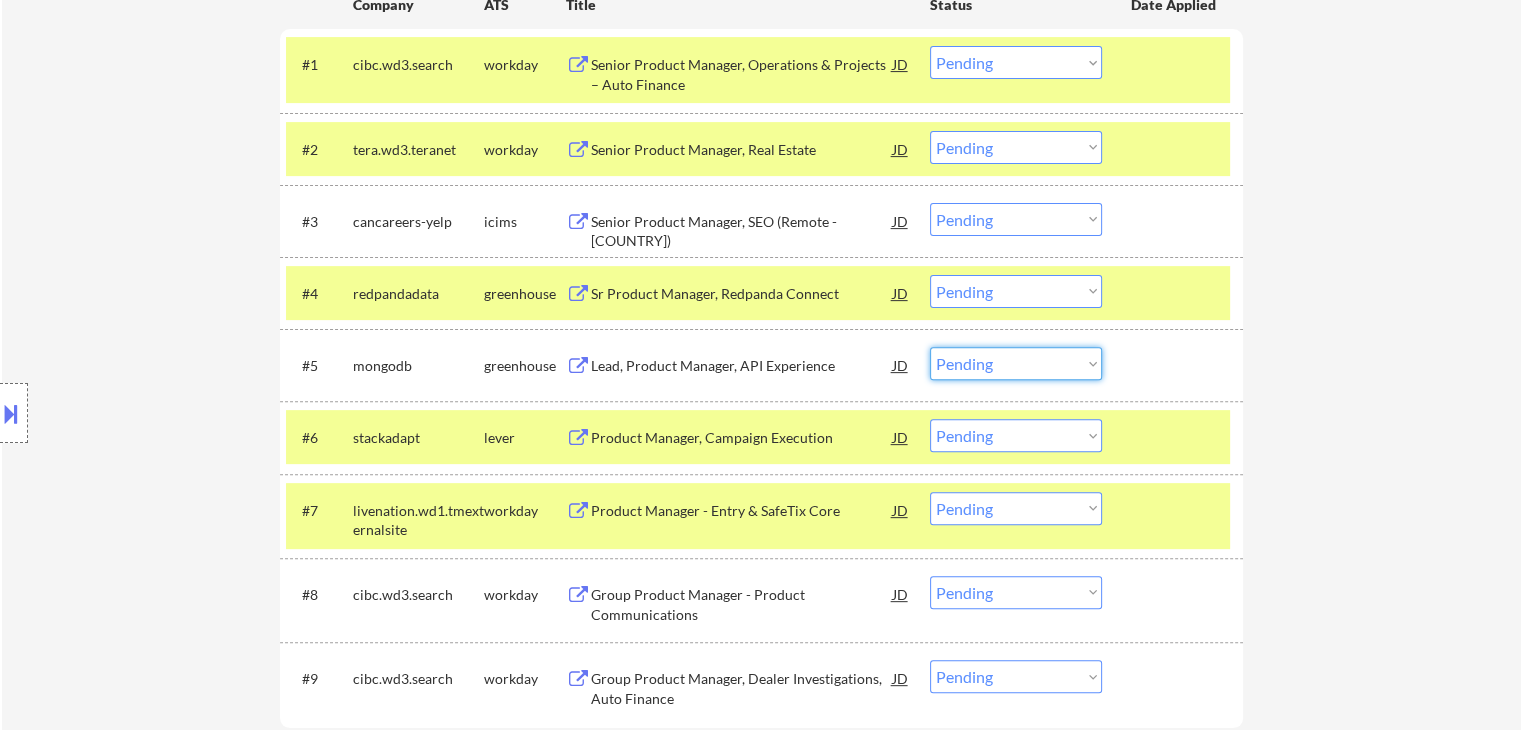 drag, startPoint x: 1012, startPoint y: 357, endPoint x: 1006, endPoint y: 377, distance: 20.880613 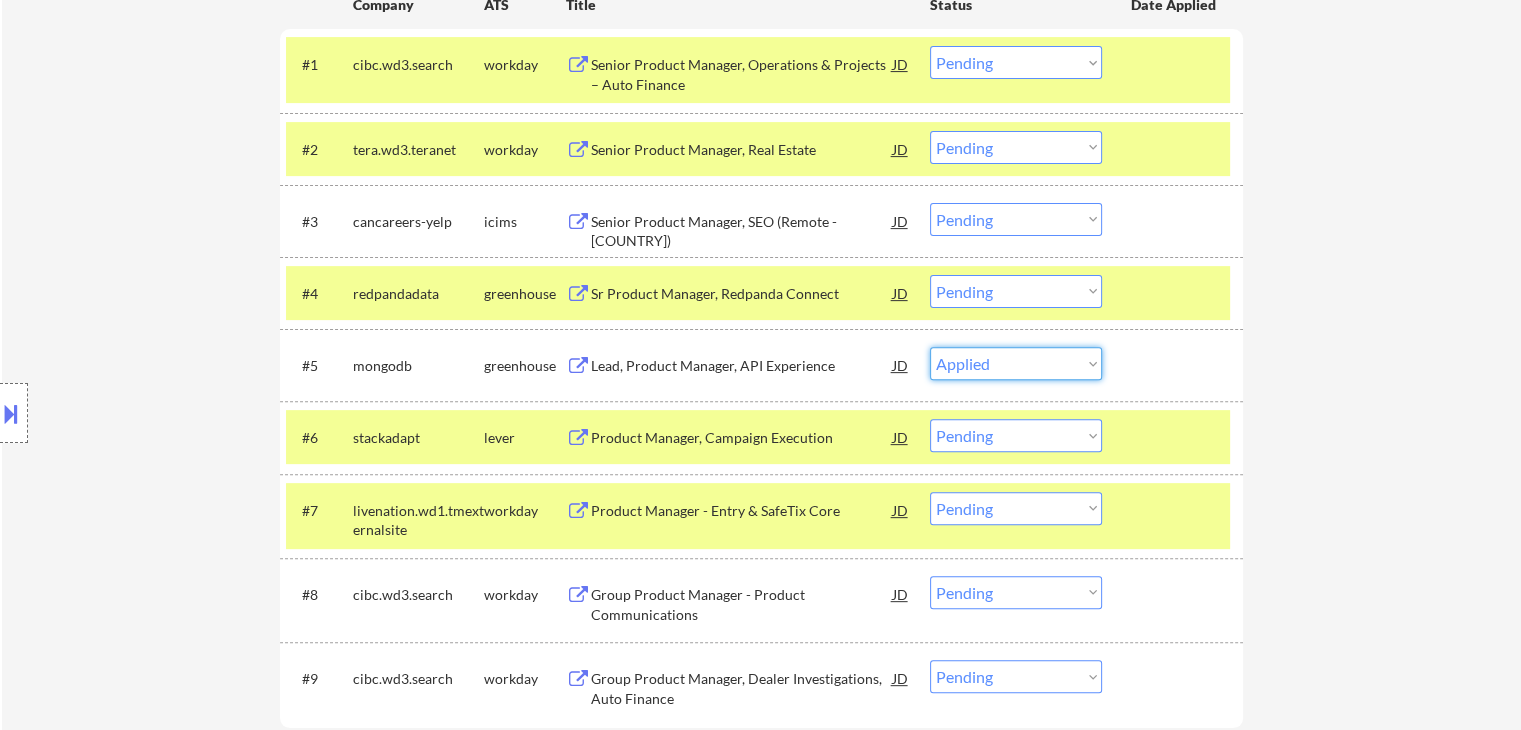 click on "Choose an option... Pending Applied Excluded (Questions) Excluded (Expired) Excluded (Location) Excluded (Bad Match) Excluded (Blocklist) Excluded (Salary) Excluded (Other)" at bounding box center (1016, 363) 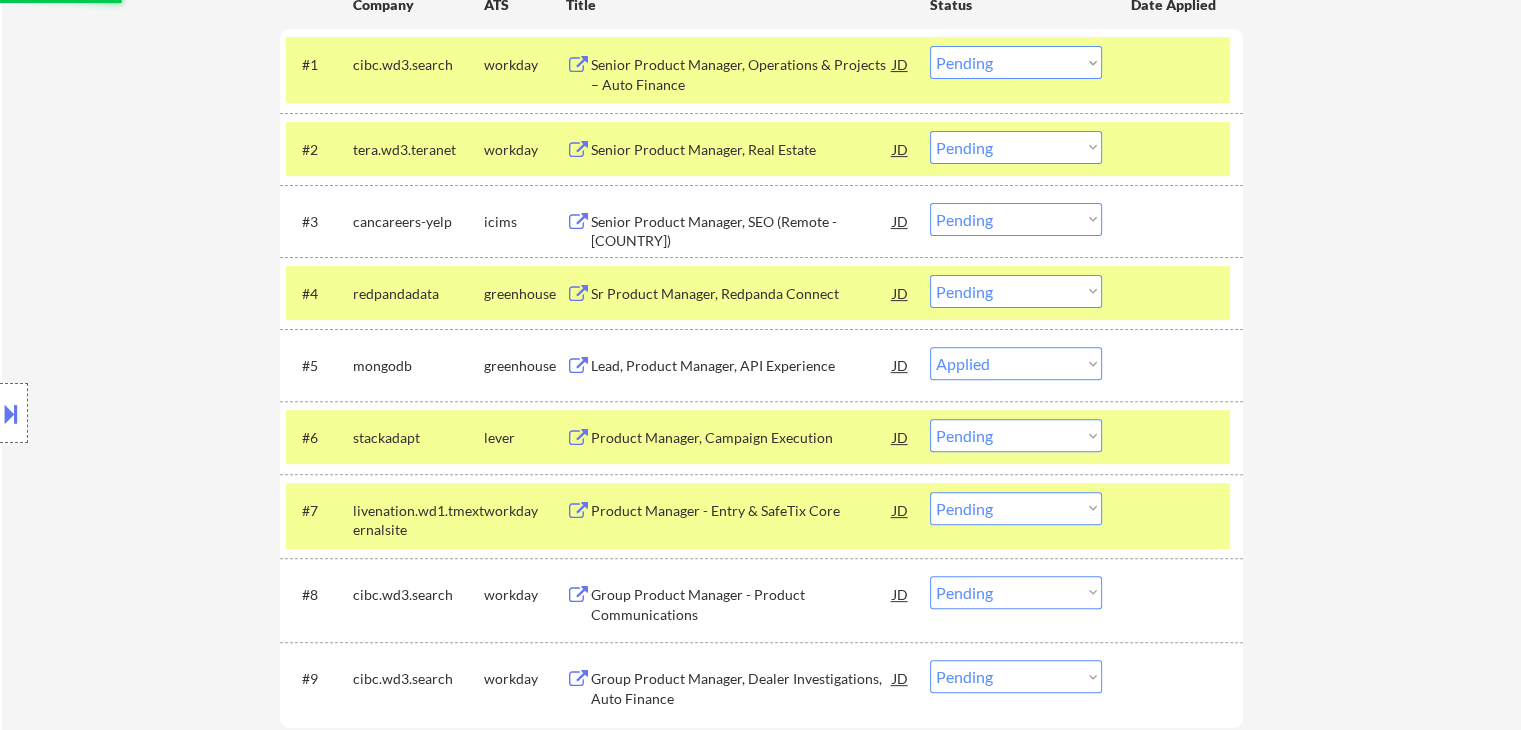 click on "Location Inclusions: [CITY], [STATE]   [CITY], [STATE]   [CITY], [STATE]   [CITY], [STATE]   [CITY], [STATE]   [CITY], [STATE]   [CITY], [STATE]   [CITY], [STATE]   [CITY], [STATE]   [CITY], [STATE]   [CITY], [STATE]   [CITY], [STATE]   [CITY], [STATE]   [CITY], [STATE]   [CITY], [STATE] [CITY], [STATE]   [CITY], [STATE]   [CITY], [STATE]   [CITY], [STATE]   [CITY], [STATE]   [CITY], [STATE]   [CITY], [STATE]   [CITY], [STATE]   [CITY], [STATE]   [CITY], [STATE]   [CITY], [STATE]   [CITY], [STATE]   [CITY], [STATE]   [CITY], [STATE] remote" at bounding box center [179, 413] 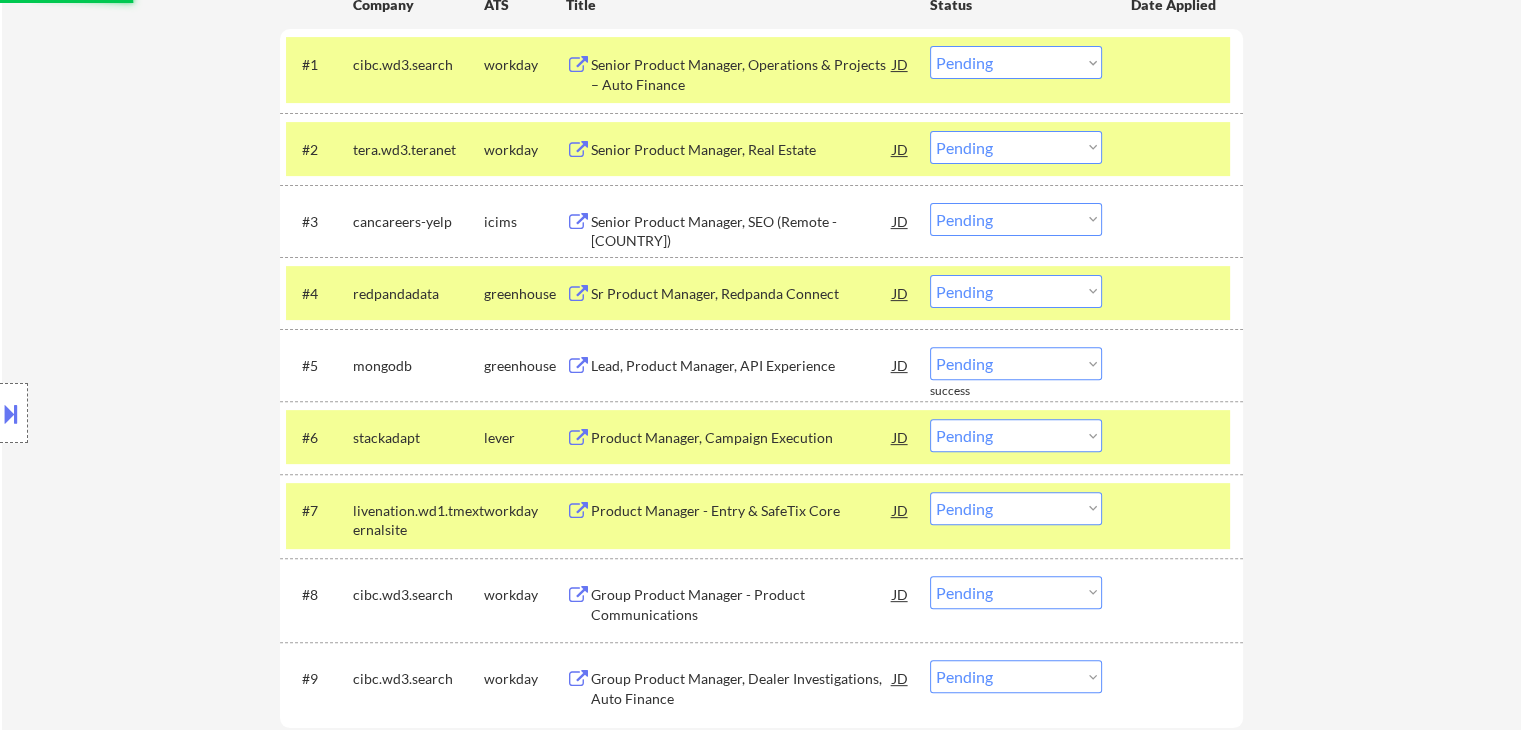 click on "Location Inclusions: [CITY], [STATE]   [CITY], [STATE]   [CITY], [STATE]   [CITY], [STATE]   [CITY], [STATE]   [CITY], [STATE]   [CITY], [STATE]   [CITY], [STATE]   [CITY], [STATE]   [CITY], [STATE]   [CITY], [STATE]   [CITY], [STATE]   [CITY], [STATE]   [CITY], [STATE]   [CITY], [STATE] [CITY], [STATE]   [CITY], [STATE]   [CITY], [STATE]   [CITY], [STATE]   [CITY], [STATE]   [CITY], [STATE]   [CITY], [STATE]   [CITY], [STATE]   [CITY], [STATE]   [CITY], [STATE]   [CITY], [STATE]   [CITY], [STATE]   [CITY], [STATE]   [CITY], [STATE] remote" at bounding box center [179, 413] 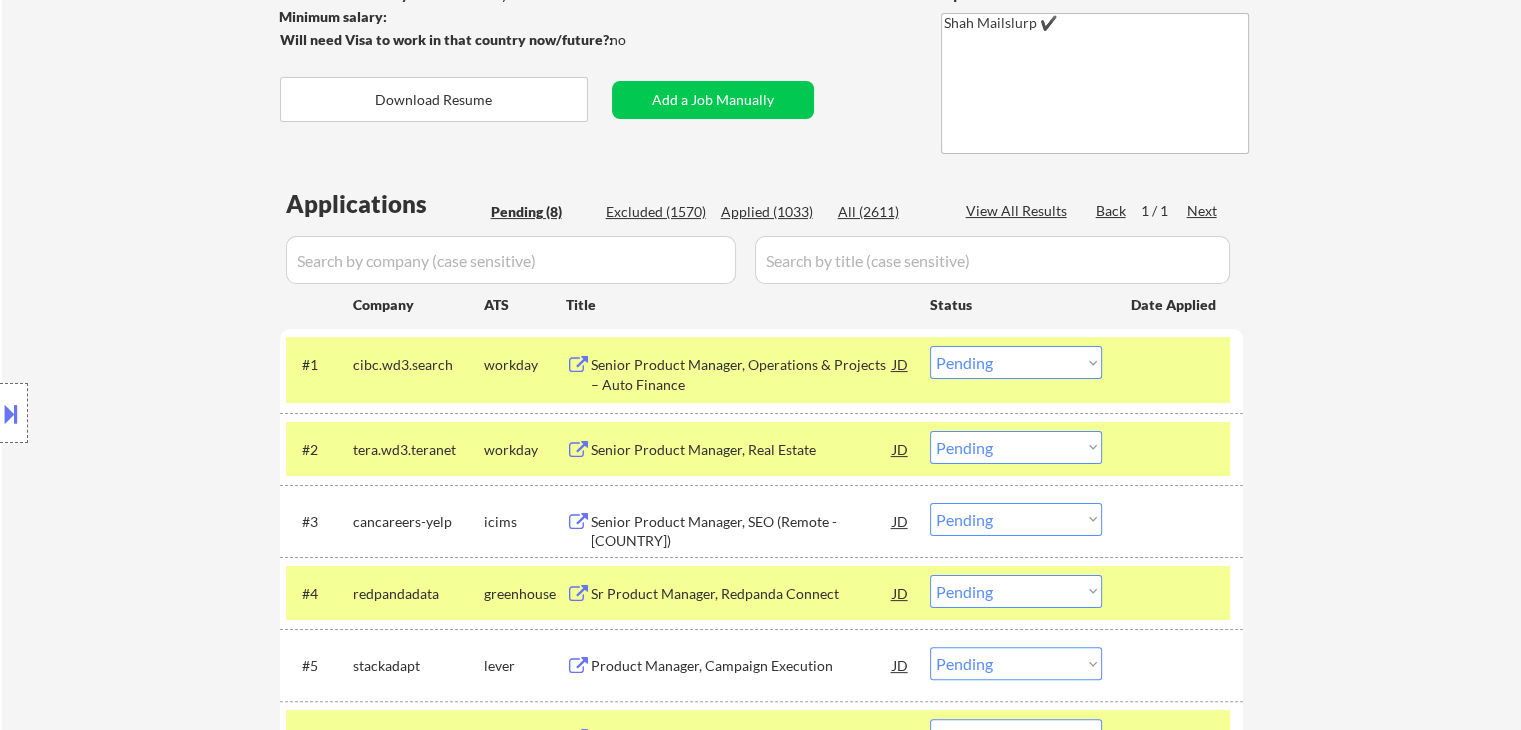 scroll, scrollTop: 0, scrollLeft: 0, axis: both 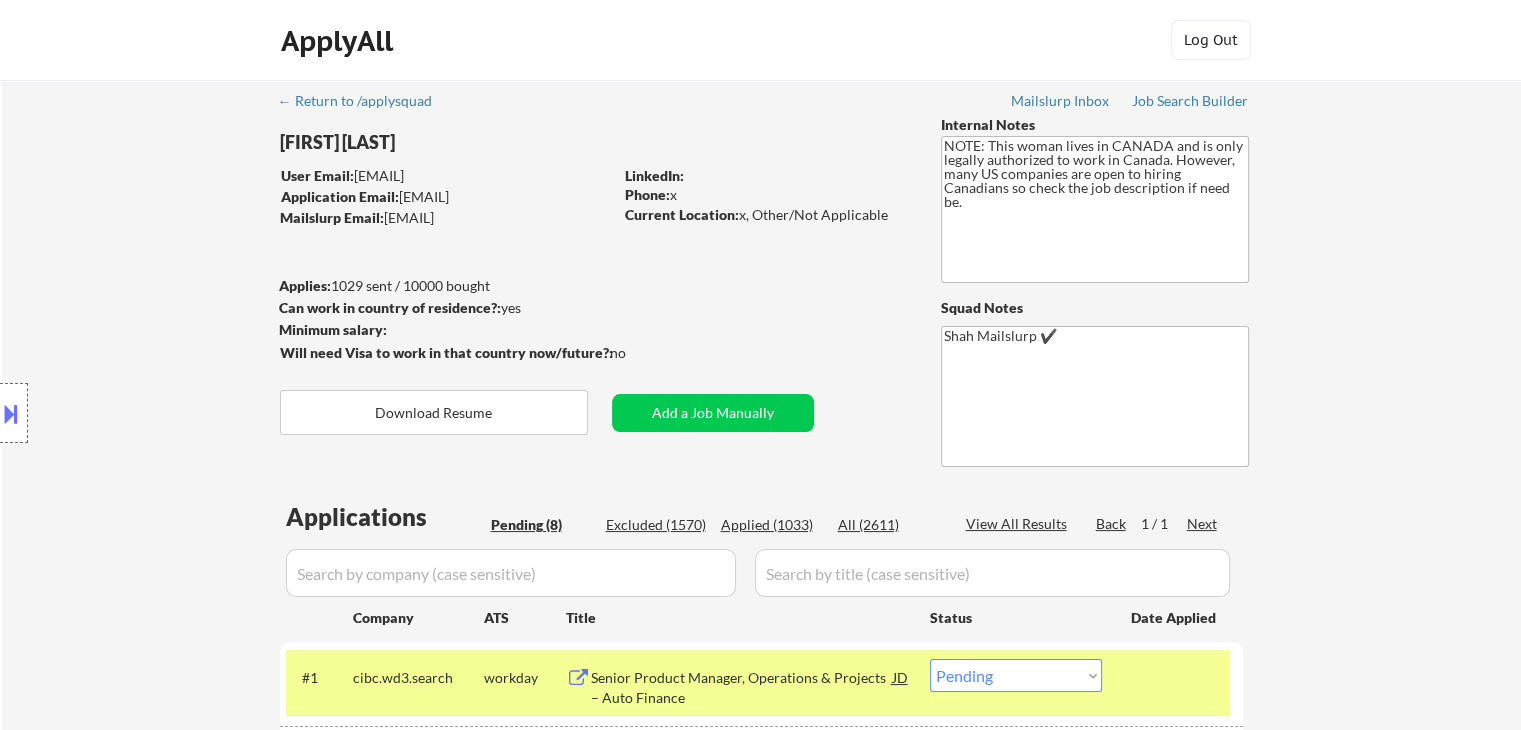 click on "Location Inclusions: [CITY], [STATE]   [CITY], [STATE]   [CITY], [STATE]   [CITY], [STATE]   [CITY], [STATE]   [CITY], [STATE]   [CITY], [STATE]   [CITY], [STATE]   [CITY], [STATE]   [CITY], [STATE]   [CITY], [STATE]   [CITY], [STATE]   [CITY], [STATE]   [CITY], [STATE]   [CITY], [STATE] [CITY], [STATE]   [CITY], [STATE]   [CITY], [STATE]   [CITY], [STATE]   [CITY], [STATE]   [CITY], [STATE]   [CITY], [STATE]   [CITY], [STATE]   [CITY], [STATE]   [CITY], [STATE]   [CITY], [STATE]   [CITY], [STATE]   [CITY], [STATE]   [CITY], [STATE] remote" at bounding box center (179, 413) 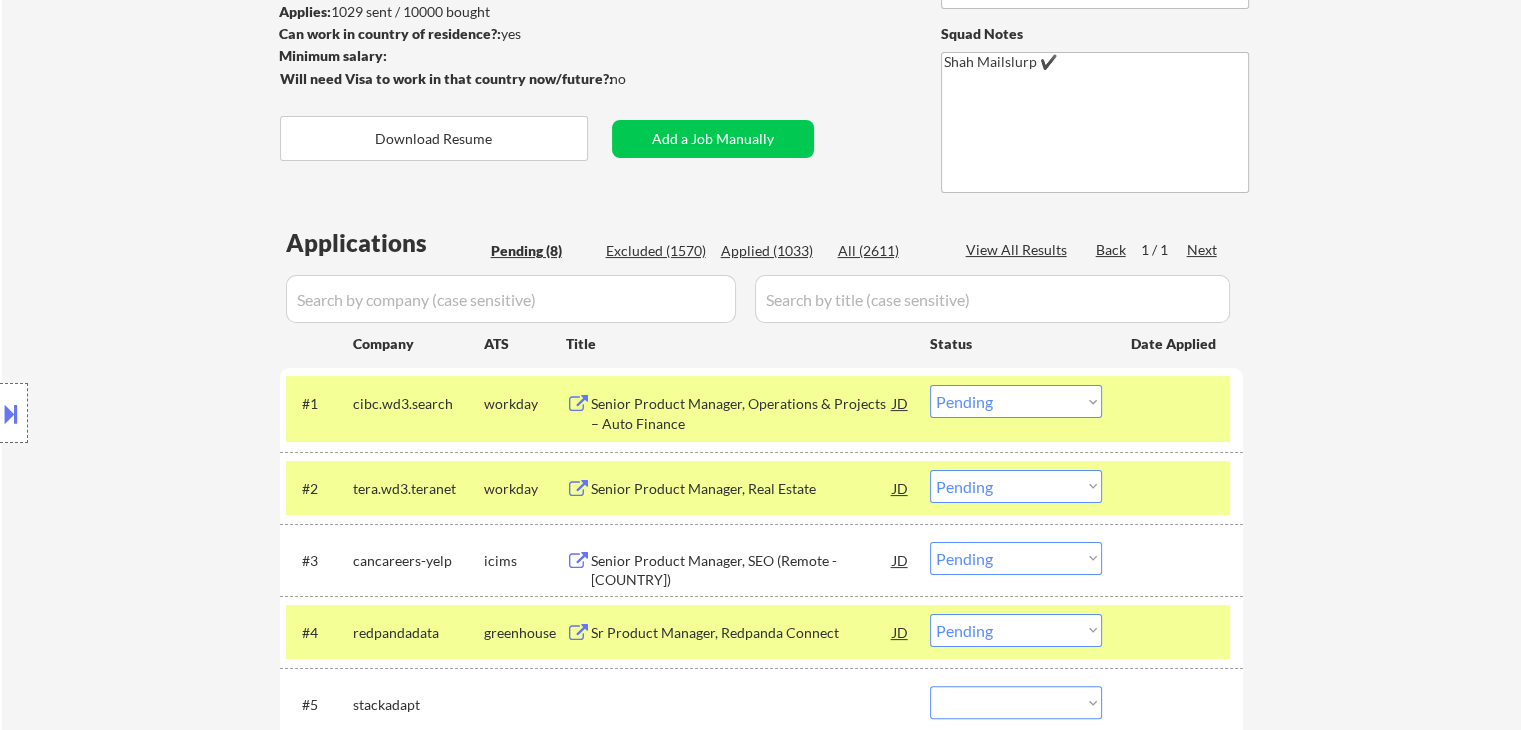 scroll, scrollTop: 300, scrollLeft: 0, axis: vertical 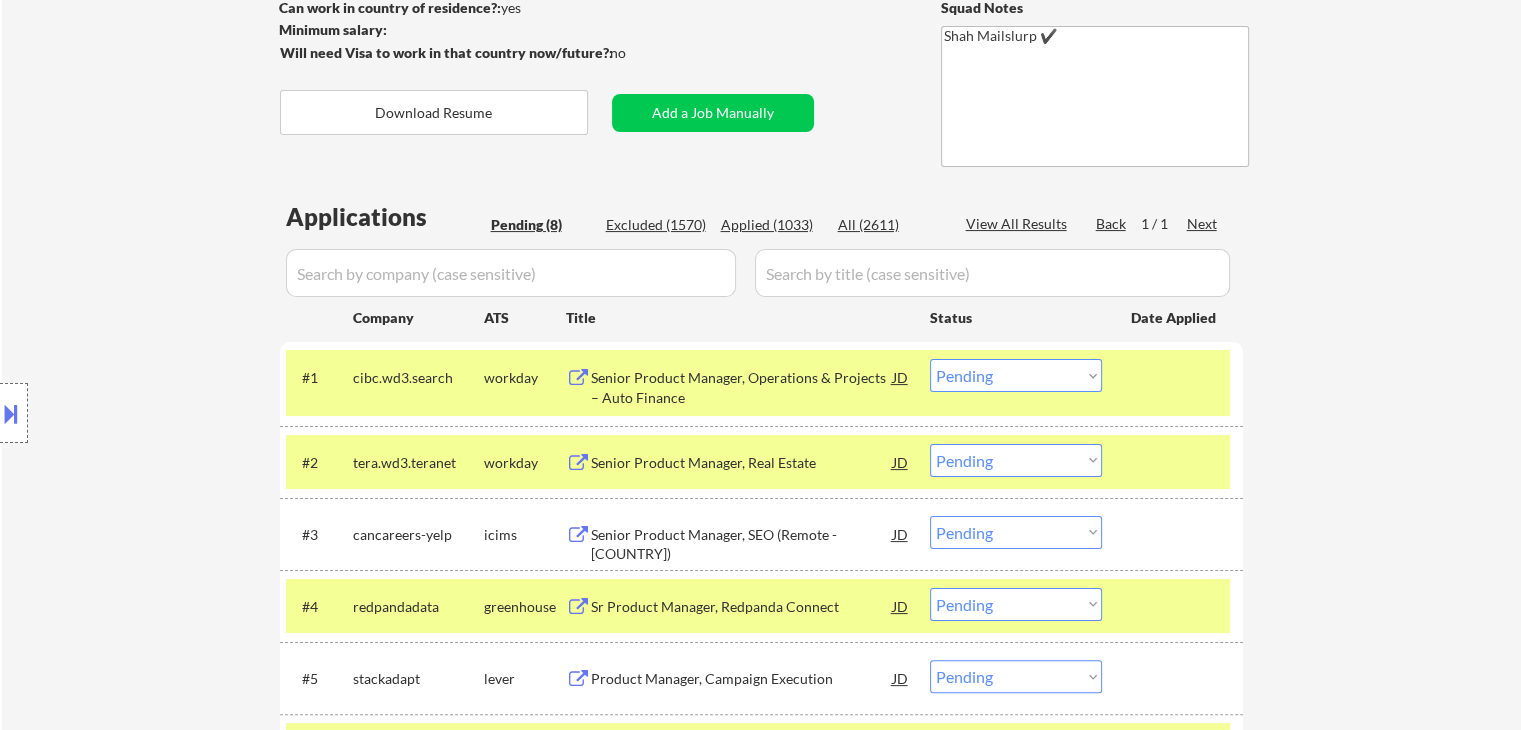 click on "Location Inclusions: [CITY], [STATE]   [CITY], [STATE]   [CITY], [STATE]   [CITY], [STATE]   [CITY], [STATE]   [CITY], [STATE]   [CITY], [STATE]   [CITY], [STATE]   [CITY], [STATE]   [CITY], [STATE]   [CITY], [STATE]   [CITY], [STATE]   [CITY], [STATE]   [CITY], [STATE]   [CITY], [STATE] [CITY], [STATE]   [CITY], [STATE]   [CITY], [STATE]   [CITY], [STATE]   [CITY], [STATE]   [CITY], [STATE]   [CITY], [STATE]   [CITY], [STATE]   [CITY], [STATE]   [CITY], [STATE]   [CITY], [STATE]   [CITY], [STATE]   [CITY], [STATE]   [CITY], [STATE] remote" at bounding box center [179, 413] 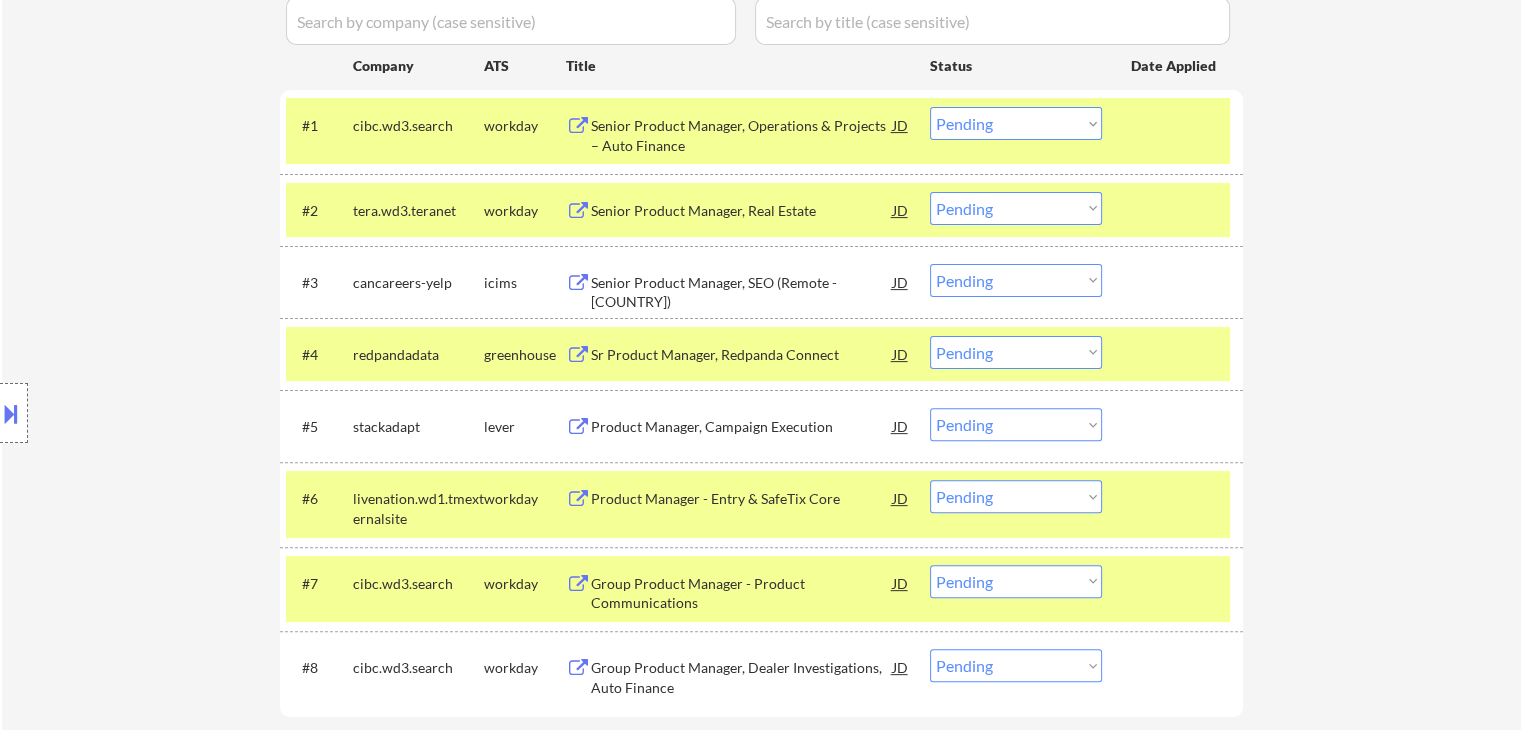 scroll, scrollTop: 600, scrollLeft: 0, axis: vertical 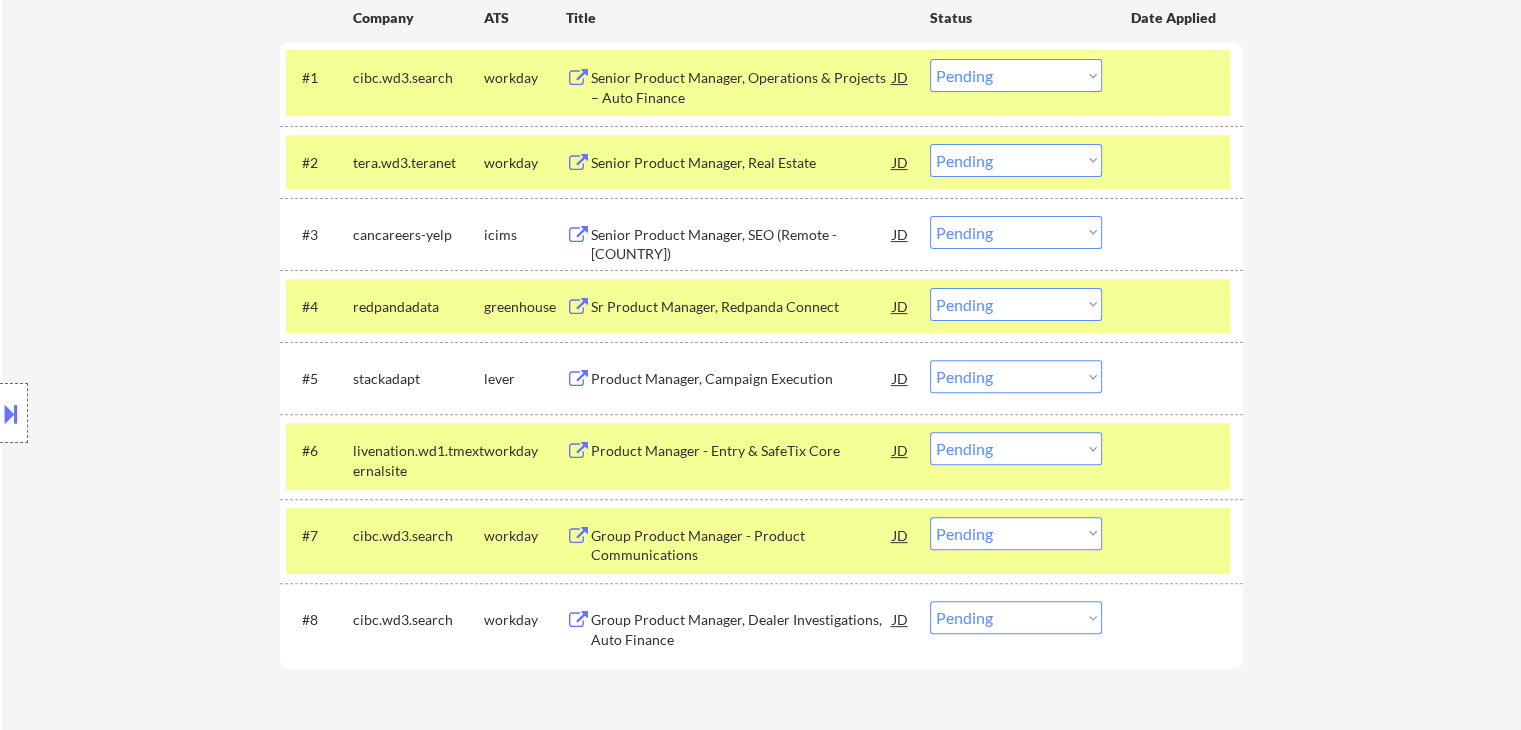 click on "Product Manager, Campaign Execution" at bounding box center (742, 379) 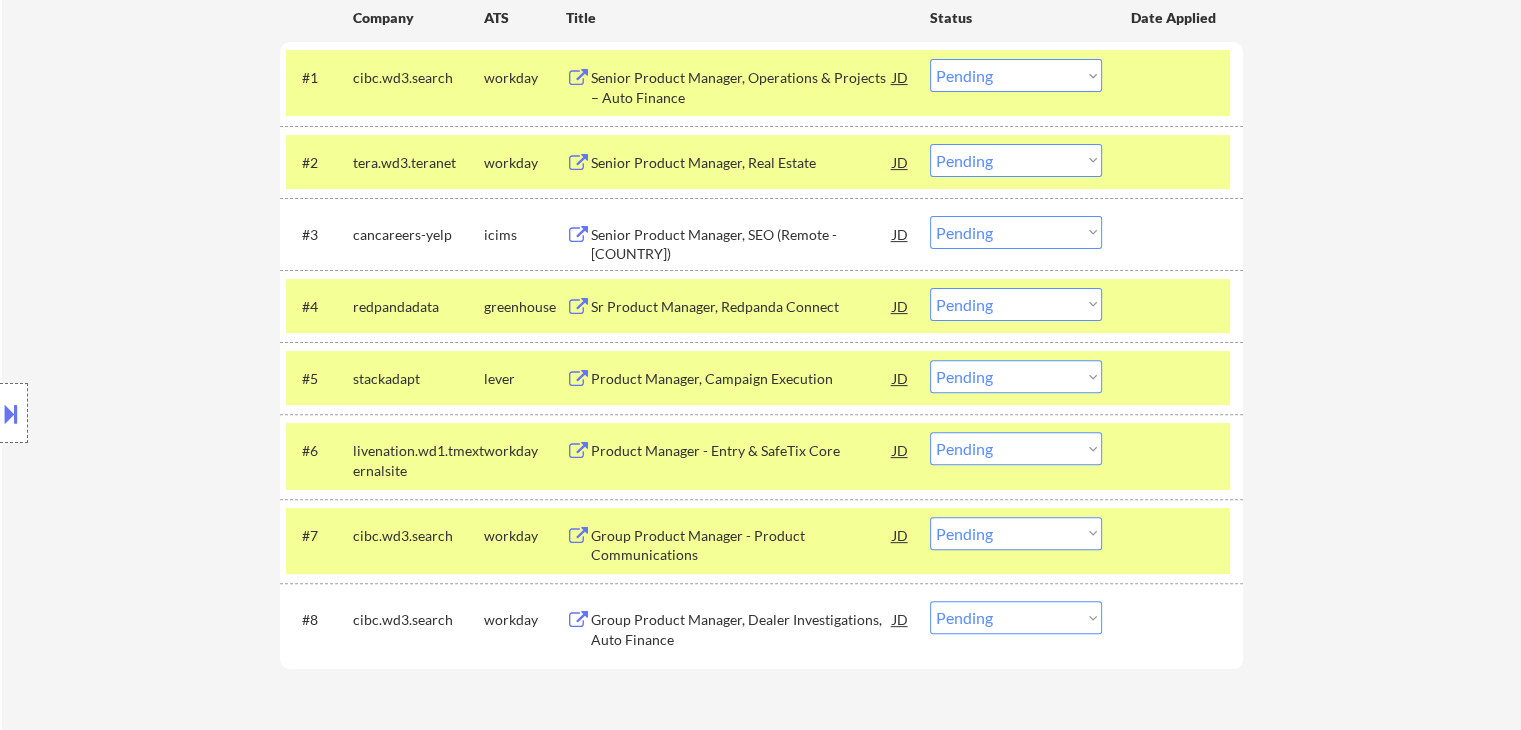click on "Choose an option... Pending Applied Excluded (Questions) Excluded (Expired) Excluded (Location) Excluded (Bad Match) Excluded (Blocklist) Excluded (Salary) Excluded (Other)" at bounding box center [1016, 376] 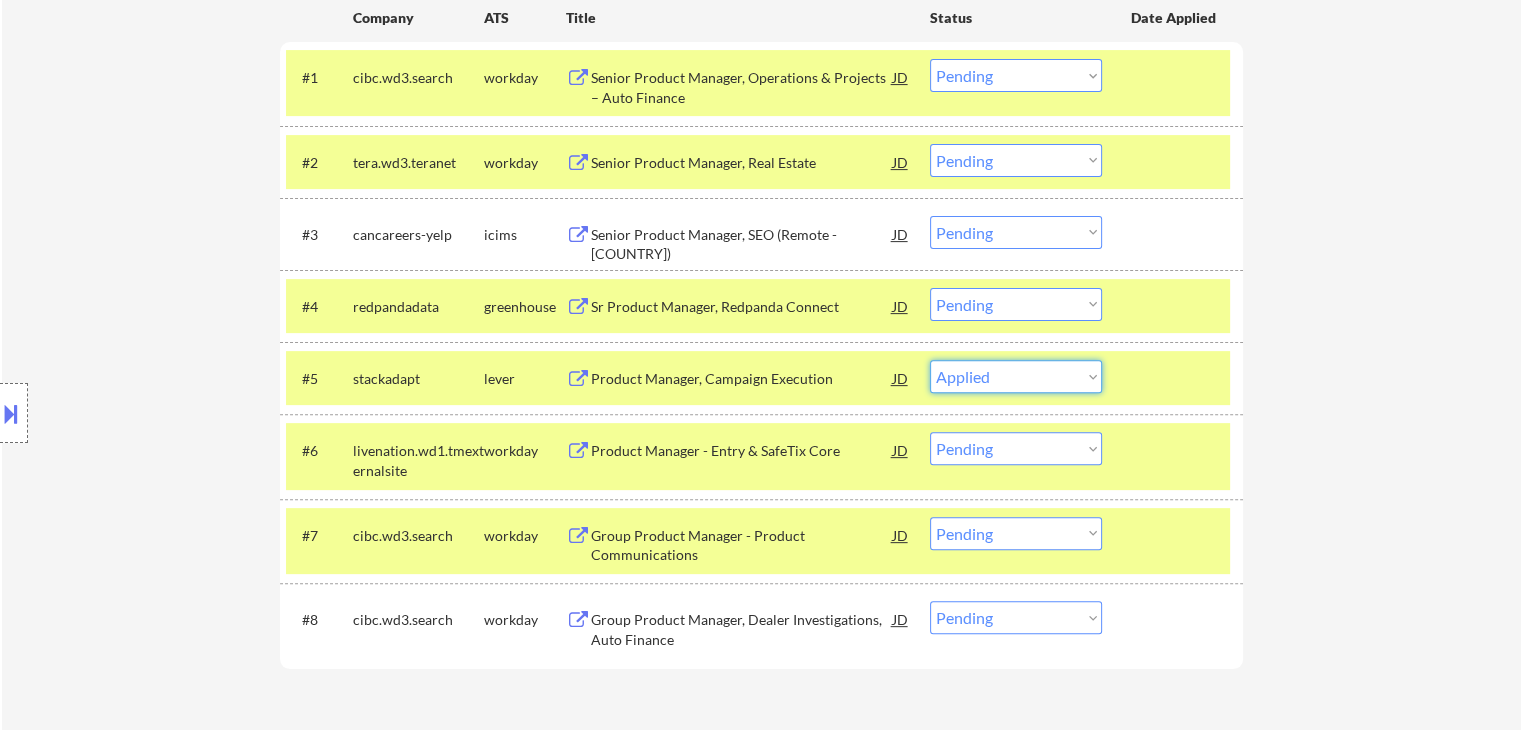 click on "Choose an option... Pending Applied Excluded (Questions) Excluded (Expired) Excluded (Location) Excluded (Bad Match) Excluded (Blocklist) Excluded (Salary) Excluded (Other)" at bounding box center [1016, 376] 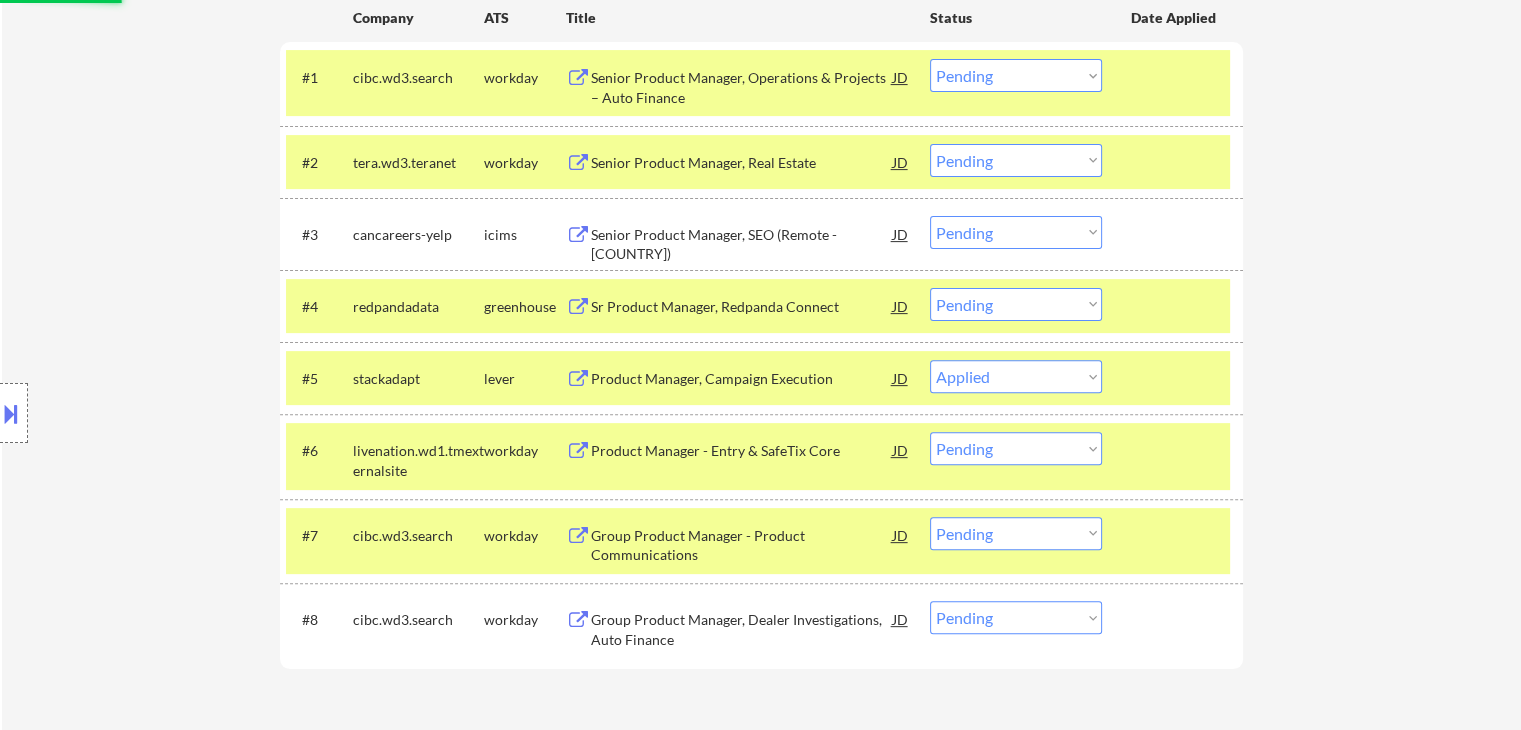 click on "Location Inclusions: [CITY], [STATE]   [CITY], [STATE]   [CITY], [STATE]   [CITY], [STATE]   [CITY], [STATE]   [CITY], [STATE]   [CITY], [STATE]   [CITY], [STATE]   [CITY], [STATE]   [CITY], [STATE]   [CITY], [STATE]   [CITY], [STATE]   [CITY], [STATE]   [CITY], [STATE]   [CITY], [STATE] [CITY], [STATE]   [CITY], [STATE]   [CITY], [STATE]   [CITY], [STATE]   [CITY], [STATE]   [CITY], [STATE]   [CITY], [STATE]   [CITY], [STATE]   [CITY], [STATE]   [CITY], [STATE]   [CITY], [STATE]   [CITY], [STATE]   [CITY], [STATE]   [CITY], [STATE] remote" at bounding box center (179, 413) 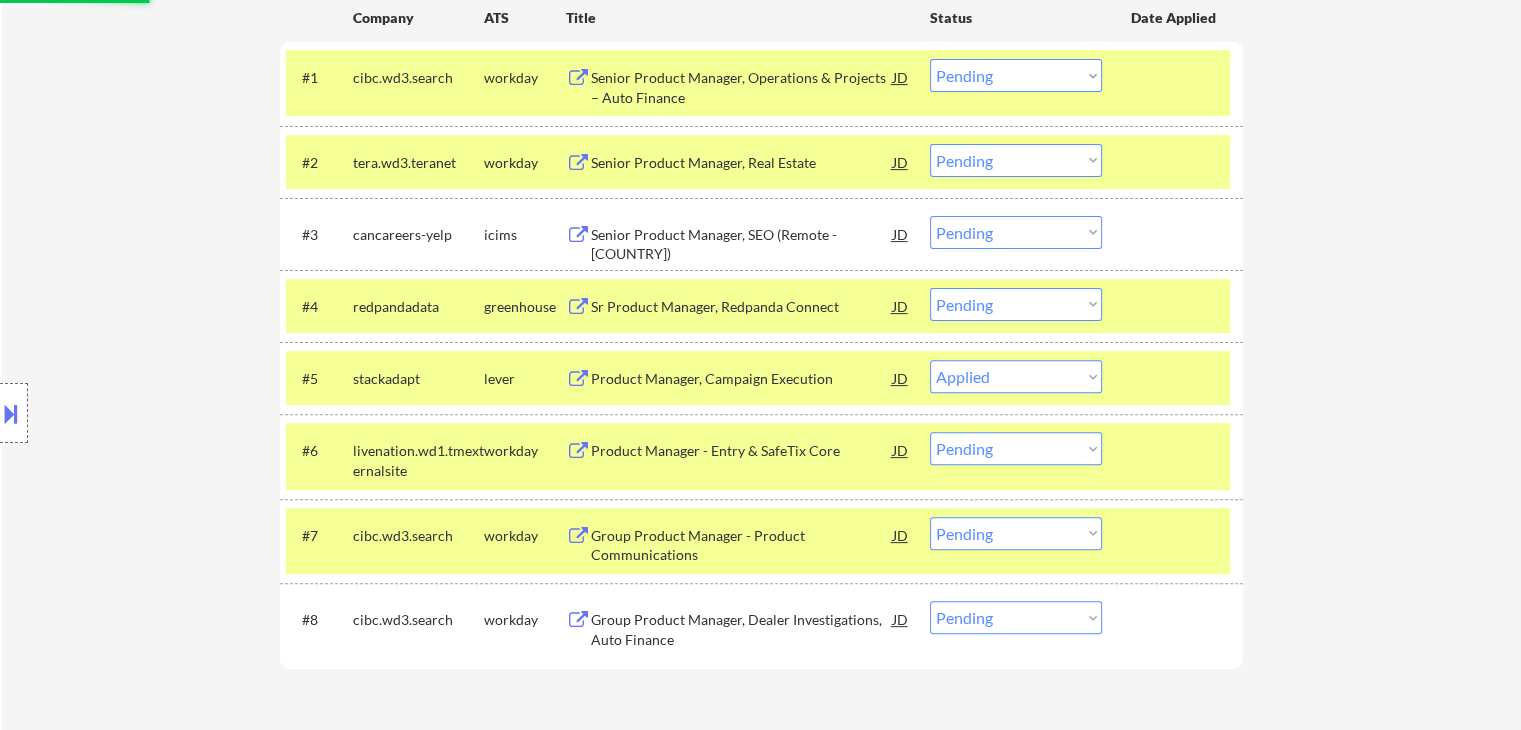 click on "Location Inclusions: [CITY], [STATE]   [CITY], [STATE]   [CITY], [STATE]   [CITY], [STATE]   [CITY], [STATE]   [CITY], [STATE]   [CITY], [STATE]   [CITY], [STATE]   [CITY], [STATE]   [CITY], [STATE]   [CITY], [STATE]   [CITY], [STATE]   [CITY], [STATE]   [CITY], [STATE]   [CITY], [STATE] [CITY], [STATE]   [CITY], [STATE]   [CITY], [STATE]   [CITY], [STATE]   [CITY], [STATE]   [CITY], [STATE]   [CITY], [STATE]   [CITY], [STATE]   [CITY], [STATE]   [CITY], [STATE]   [CITY], [STATE]   [CITY], [STATE]   [CITY], [STATE]   [CITY], [STATE] remote" at bounding box center [179, 413] 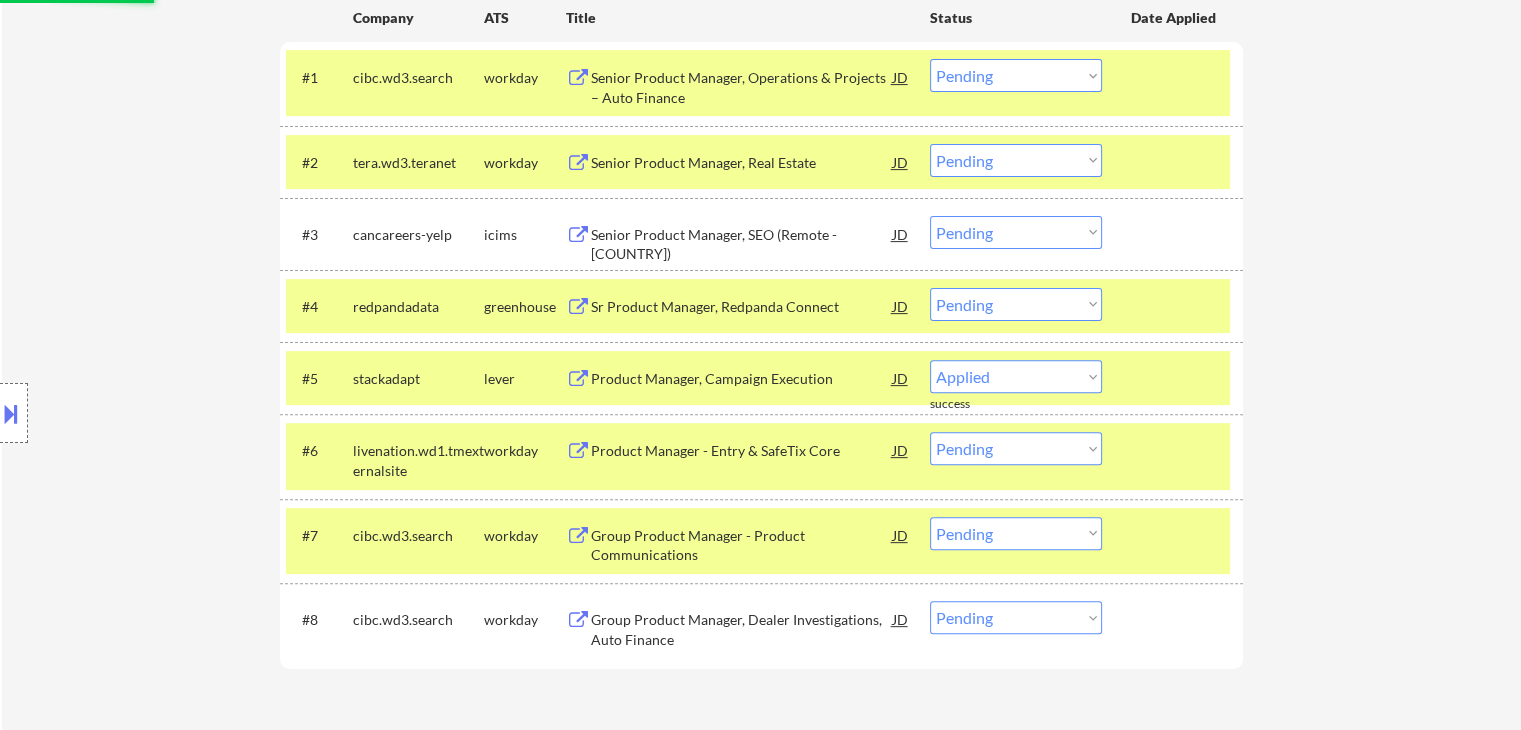 select on ""pending"" 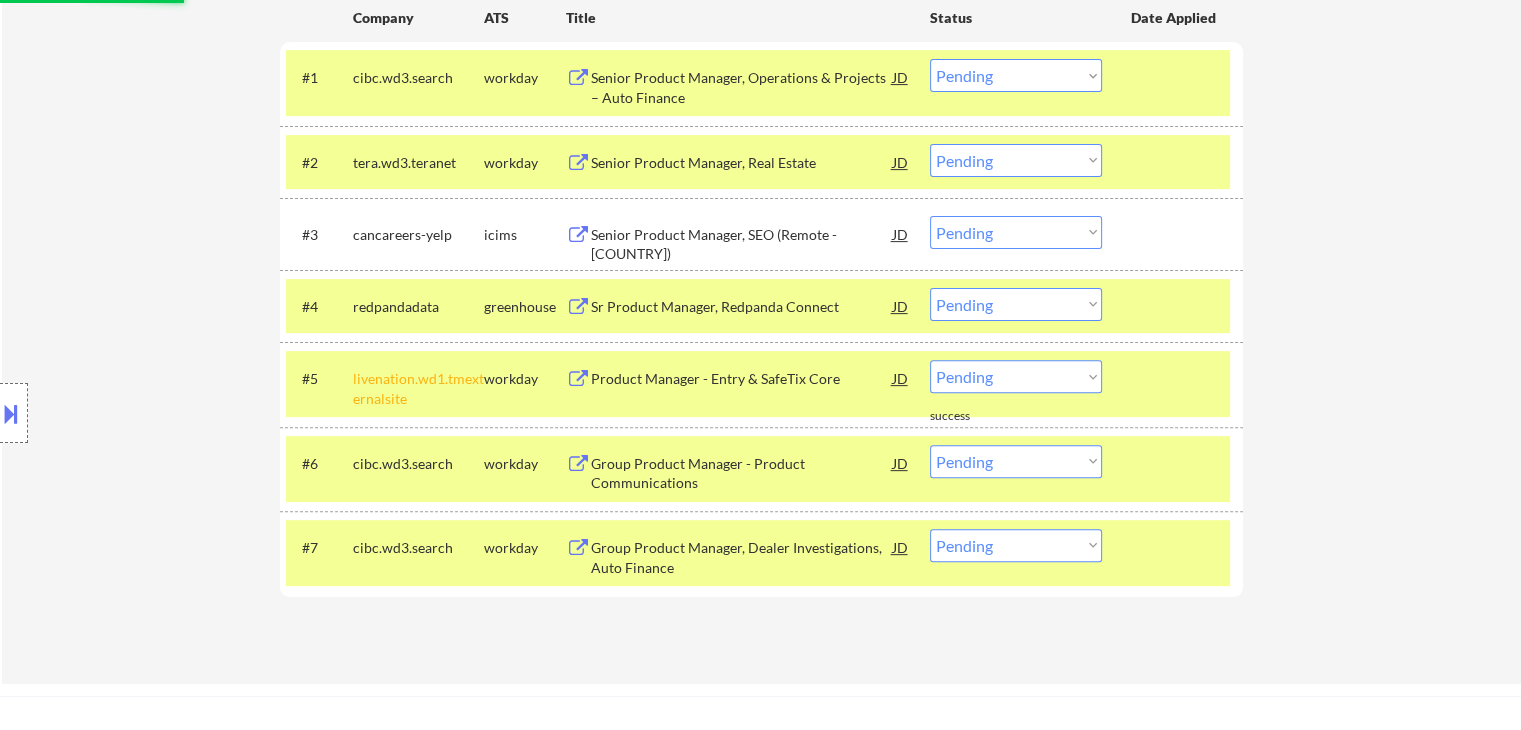 click on "Location Inclusions: [CITY], [STATE]   [CITY], [STATE]   [CITY], [STATE]   [CITY], [STATE]   [CITY], [STATE]   [CITY], [STATE]   [CITY], [STATE]   [CITY], [STATE]   [CITY], [STATE]   [CITY], [STATE]   [CITY], [STATE]   [CITY], [STATE]   [CITY], [STATE]   [CITY], [STATE]   [CITY], [STATE] [CITY], [STATE]   [CITY], [STATE]   [CITY], [STATE]   [CITY], [STATE]   [CITY], [STATE]   [CITY], [STATE]   [CITY], [STATE]   [CITY], [STATE]   [CITY], [STATE]   [CITY], [STATE]   [CITY], [STATE]   [CITY], [STATE]   [CITY], [STATE]   [CITY], [STATE] remote" at bounding box center (179, 413) 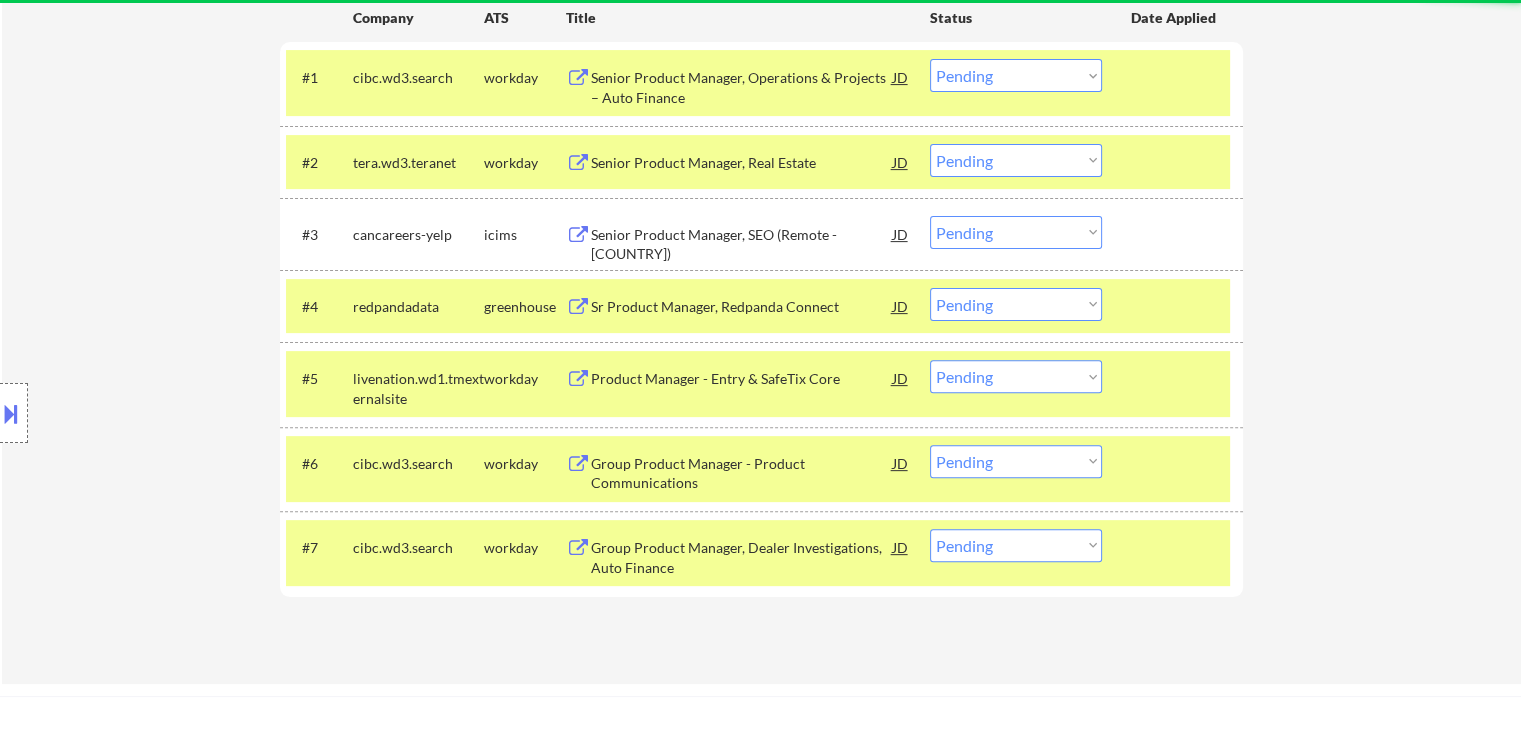 click on "Location Inclusions: [CITY], [STATE]   [CITY], [STATE]   [CITY], [STATE]   [CITY], [STATE]   [CITY], [STATE]   [CITY], [STATE]   [CITY], [STATE]   [CITY], [STATE]   [CITY], [STATE]   [CITY], [STATE]   [CITY], [STATE]   [CITY], [STATE]   [CITY], [STATE]   [CITY], [STATE]   [CITY], [STATE] [CITY], [STATE]   [CITY], [STATE]   [CITY], [STATE]   [CITY], [STATE]   [CITY], [STATE]   [CITY], [STATE]   [CITY], [STATE]   [CITY], [STATE]   [CITY], [STATE]   [CITY], [STATE]   [CITY], [STATE]   [CITY], [STATE]   [CITY], [STATE]   [CITY], [STATE] remote" at bounding box center (179, 413) 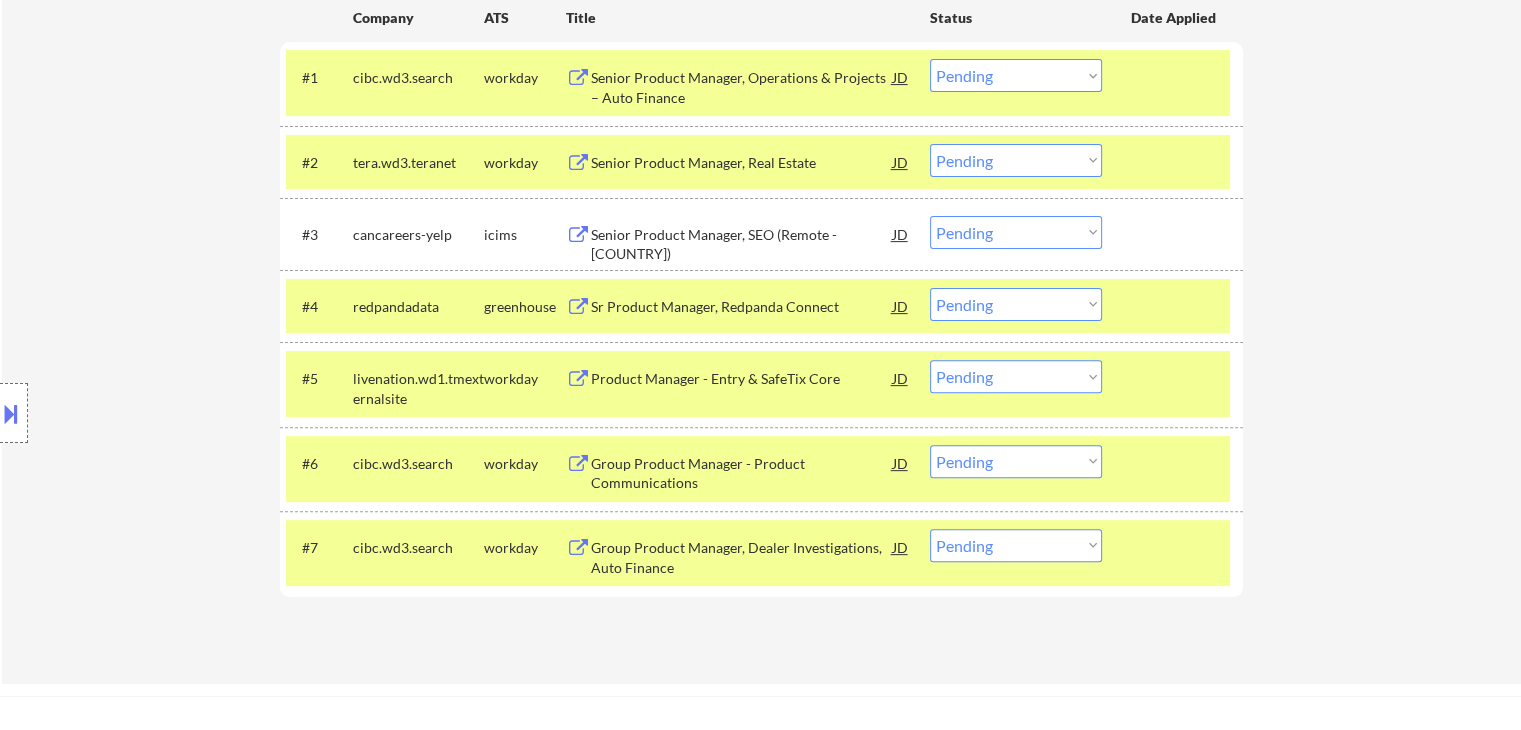 click on "Location Inclusions: [CITY], [STATE]   [CITY], [STATE]   [CITY], [STATE]   [CITY], [STATE]   [CITY], [STATE]   [CITY], [STATE]   [CITY], [STATE]   [CITY], [STATE]   [CITY], [STATE]   [CITY], [STATE]   [CITY], [STATE]   [CITY], [STATE]   [CITY], [STATE]   [CITY], [STATE]   [CITY], [STATE] [CITY], [STATE]   [CITY], [STATE]   [CITY], [STATE]   [CITY], [STATE]   [CITY], [STATE]   [CITY], [STATE]   [CITY], [STATE]   [CITY], [STATE]   [CITY], [STATE]   [CITY], [STATE]   [CITY], [STATE]   [CITY], [STATE]   [CITY], [STATE]   [CITY], [STATE] remote" at bounding box center (179, 413) 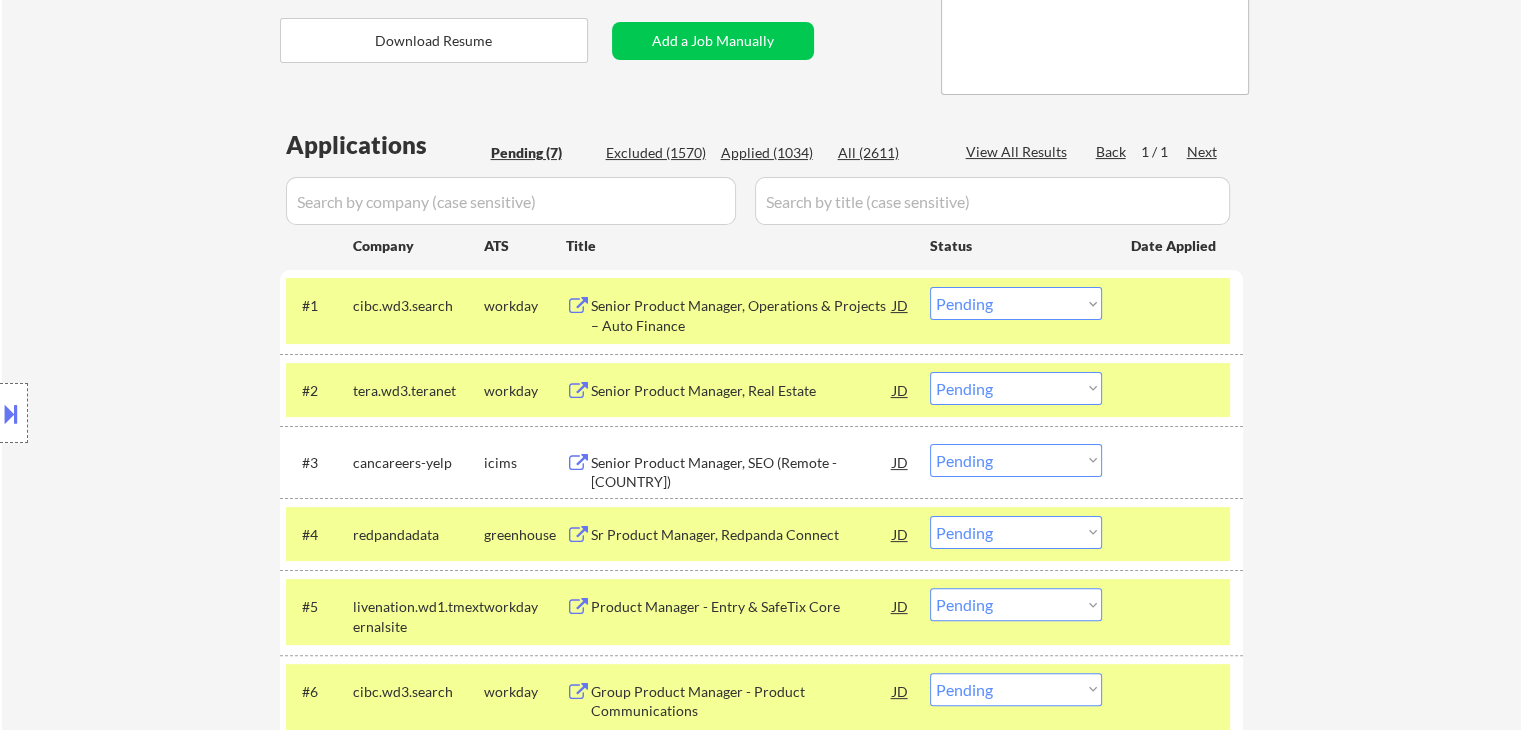 scroll, scrollTop: 300, scrollLeft: 0, axis: vertical 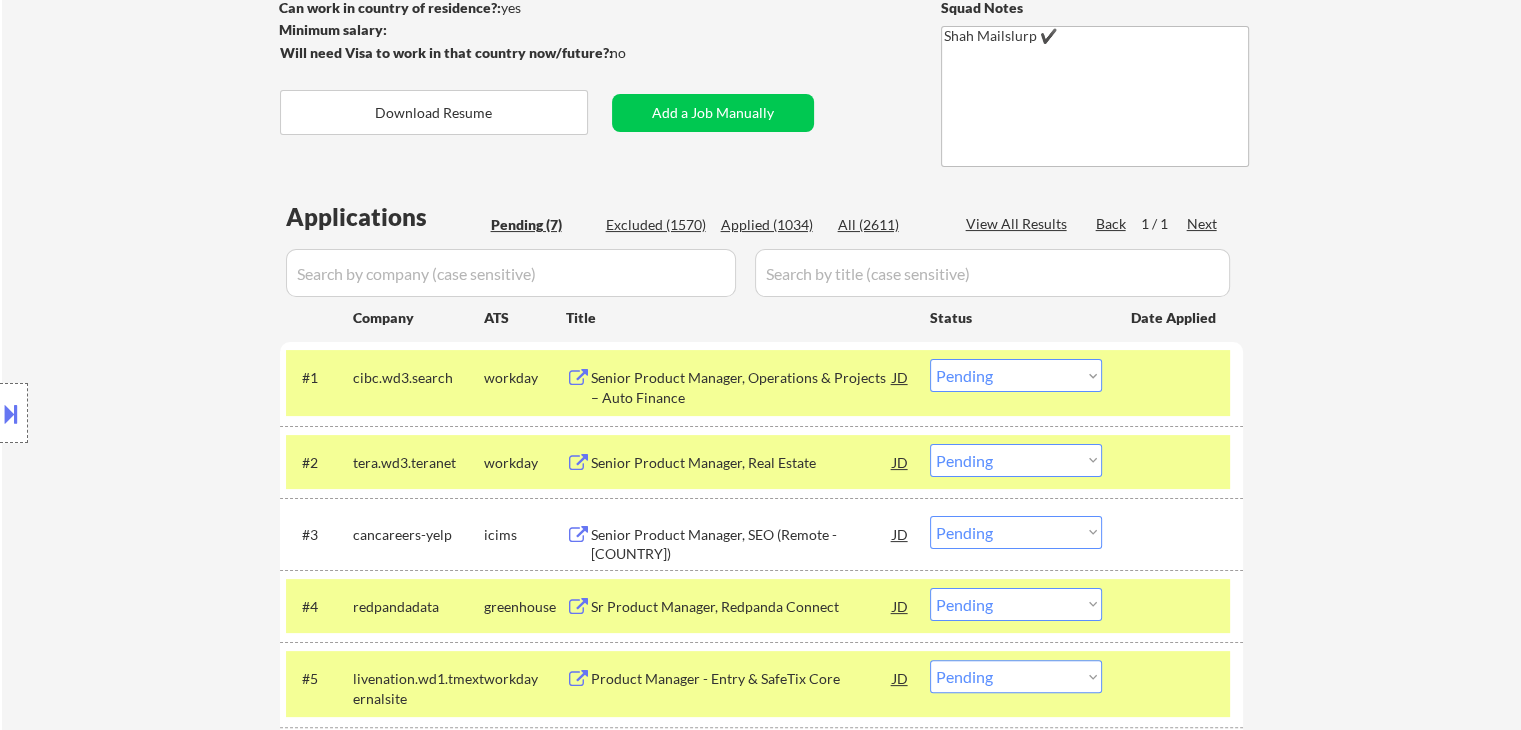 click on "Location Inclusions: [CITY], [STATE]   [CITY], [STATE]   [CITY], [STATE]   [CITY], [STATE]   [CITY], [STATE]   [CITY], [STATE]   [CITY], [STATE]   [CITY], [STATE]   [CITY], [STATE]   [CITY], [STATE]   [CITY], [STATE]   [CITY], [STATE]   [CITY], [STATE]   [CITY], [STATE]   [CITY], [STATE] [CITY], [STATE]   [CITY], [STATE]   [CITY], [STATE]   [CITY], [STATE]   [CITY], [STATE]   [CITY], [STATE]   [CITY], [STATE]   [CITY], [STATE]   [CITY], [STATE]   [CITY], [STATE]   [CITY], [STATE]   [CITY], [STATE]   [CITY], [STATE]   [CITY], [STATE] remote" at bounding box center (179, 413) 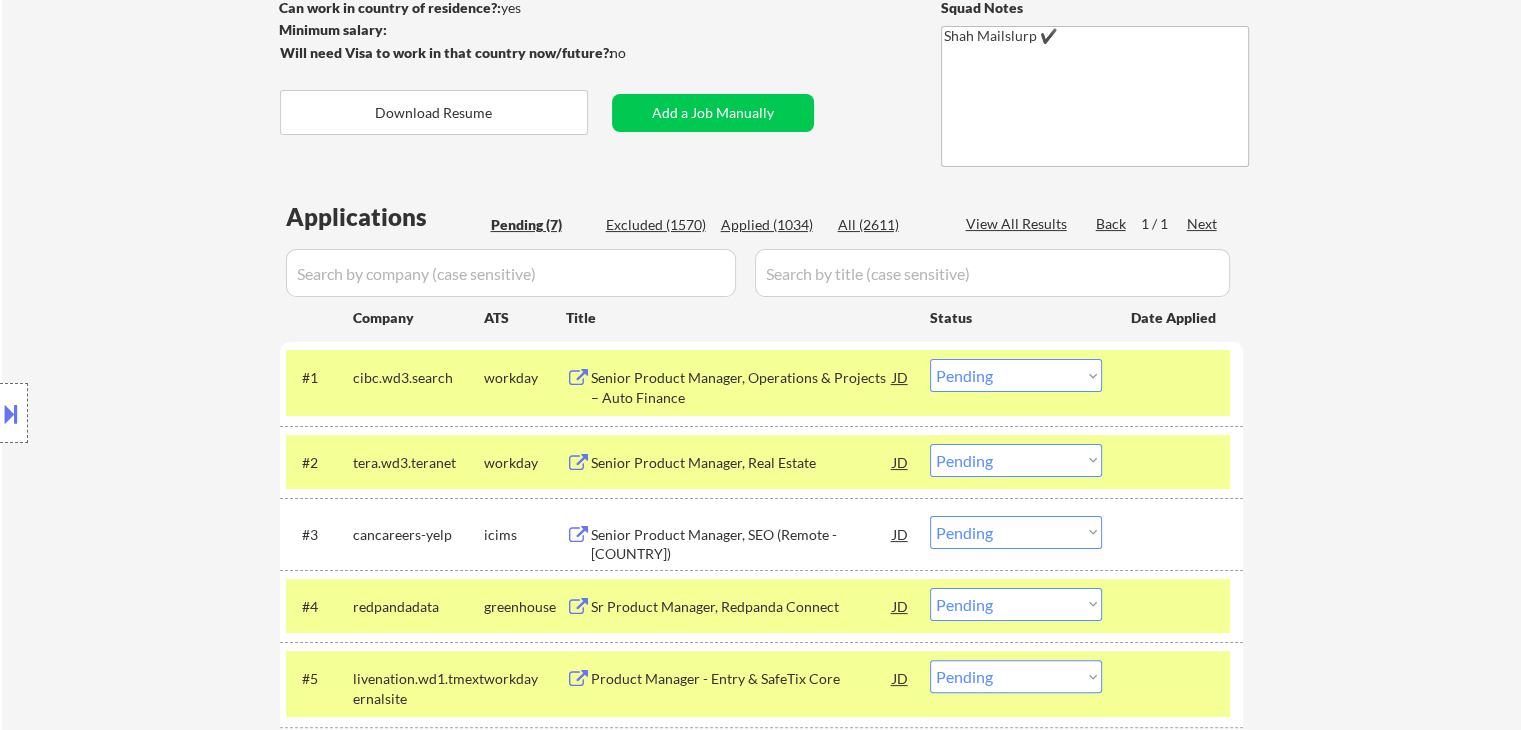 click on "Location Inclusions: [CITY], [STATE]   [CITY], [STATE]   [CITY], [STATE]   [CITY], [STATE]   [CITY], [STATE]   [CITY], [STATE]   [CITY], [STATE]   [CITY], [STATE]   [CITY], [STATE]   [CITY], [STATE]   [CITY], [STATE]   [CITY], [STATE]   [CITY], [STATE]   [CITY], [STATE]   [CITY], [STATE] [CITY], [STATE]   [CITY], [STATE]   [CITY], [STATE]   [CITY], [STATE]   [CITY], [STATE]   [CITY], [STATE]   [CITY], [STATE]   [CITY], [STATE]   [CITY], [STATE]   [CITY], [STATE]   [CITY], [STATE]   [CITY], [STATE]   [CITY], [STATE]   [CITY], [STATE] remote" at bounding box center [179, 413] 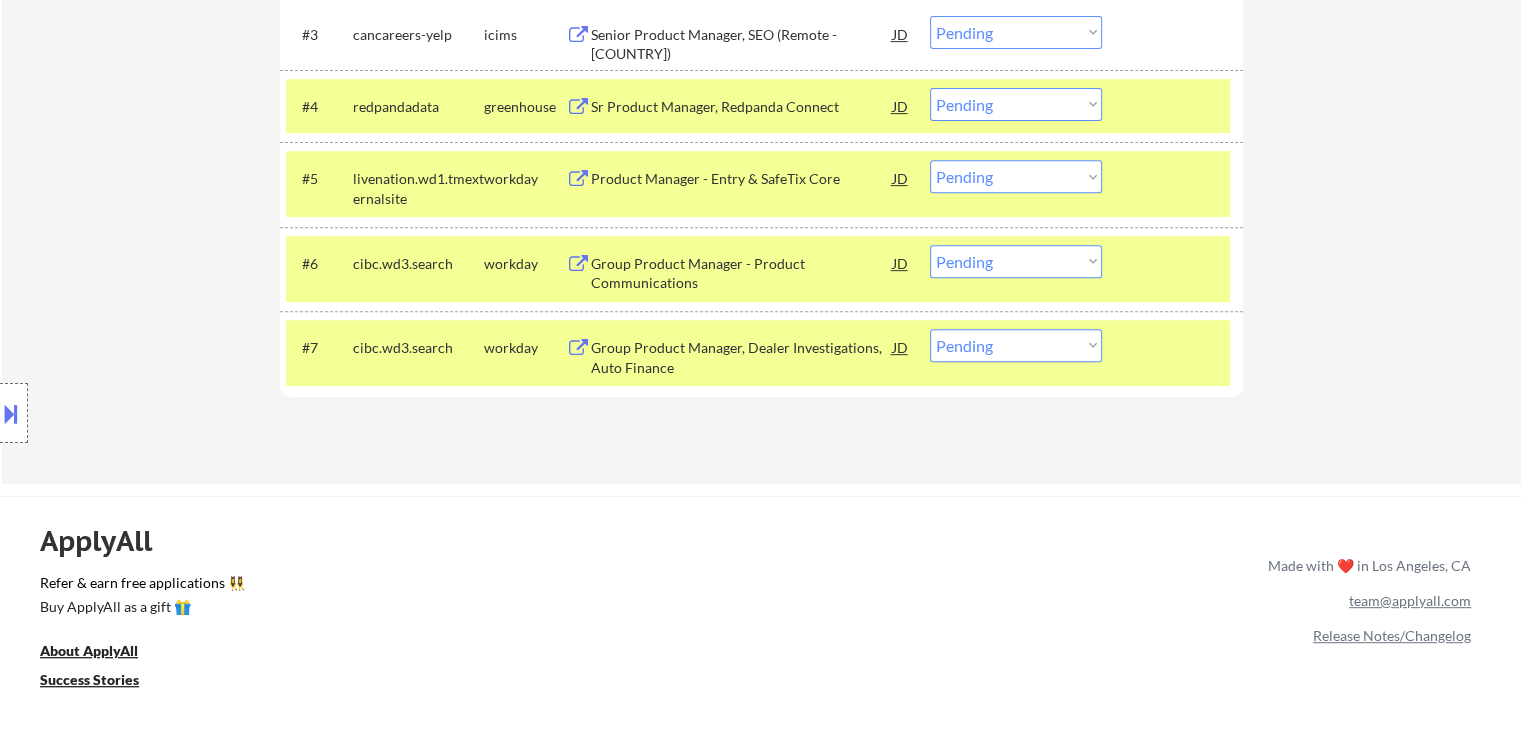 scroll, scrollTop: 200, scrollLeft: 0, axis: vertical 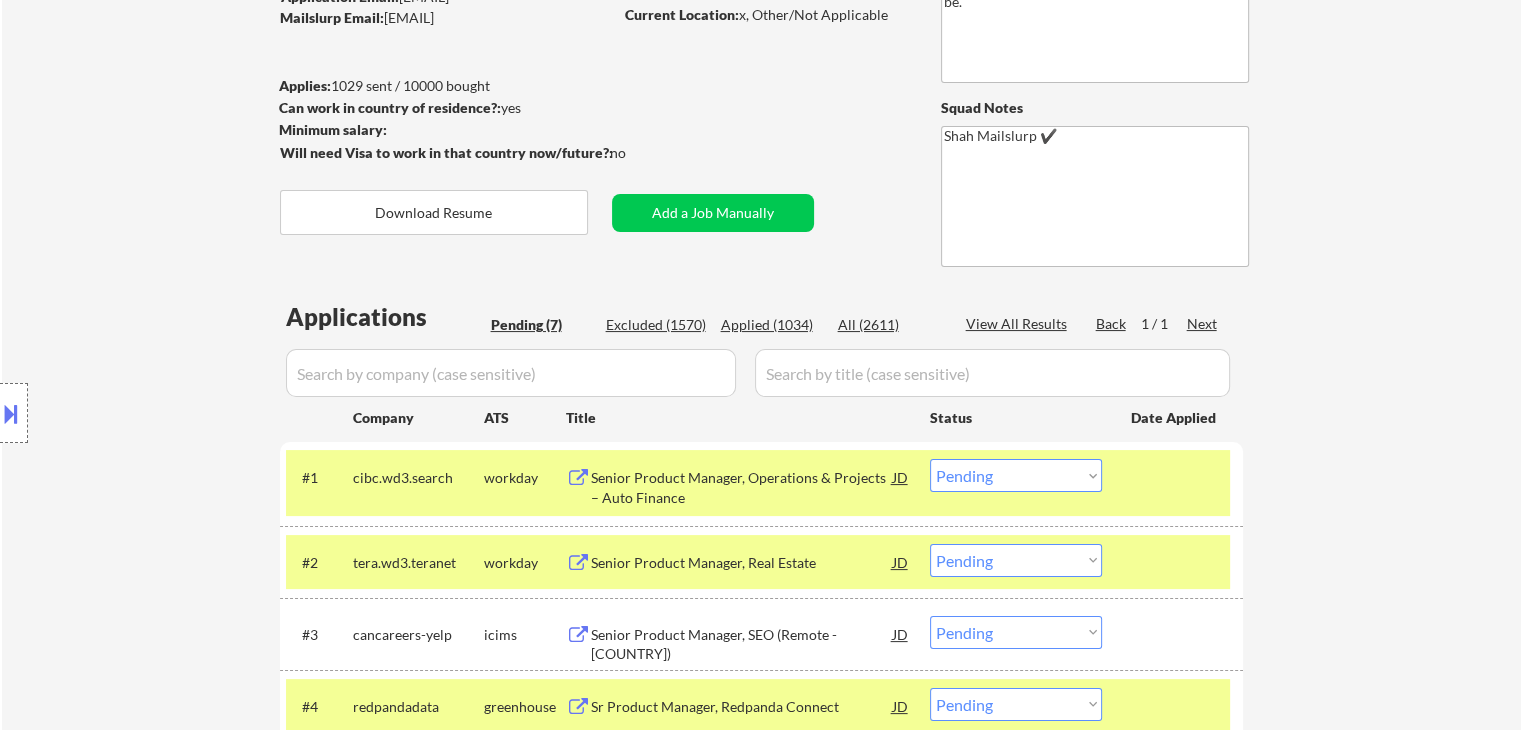 click on "← Return to /applysquad Mailslurp Inbox Job Search Builder [FIRST] [LAST] User Email:  [EMAIL] Application Email:  [EMAIL] Mailslurp Email:  [EMAIL] LinkedIn:
Phone:  x Current Location:  x, Other/Not Applicable Applies:  [NUMBER] sent / [NUMBER] bought Internal Notes NOTE: This woman lives in [COUNTRY] and is only legally authorized to work in [COUNTRY]. However, many US companies are open to hiring Canadians so check the job description if need be. Can work in country of residence?:  yes Squad Notes Minimum salary:   Will need Visa to work in that country now/future?:   no Download Resume Add a Job Manually [LAST] Mailslurp ✔️ Applications Pending ([NUMBER]) Excluded ([NUMBER]) Applied ([NUMBER]) All ([NUMBER]) View All Results Back 1 / 1
Next Company ATS Title Status Date Applied #1 cibc.wd3.search workday Senior Product Manager, Operations & Projects – Auto Finance JD Choose an option... Pending Applied Excluded (Questions) Excluded (Expired) Excluded (Location) success #2" at bounding box center (762, 474) 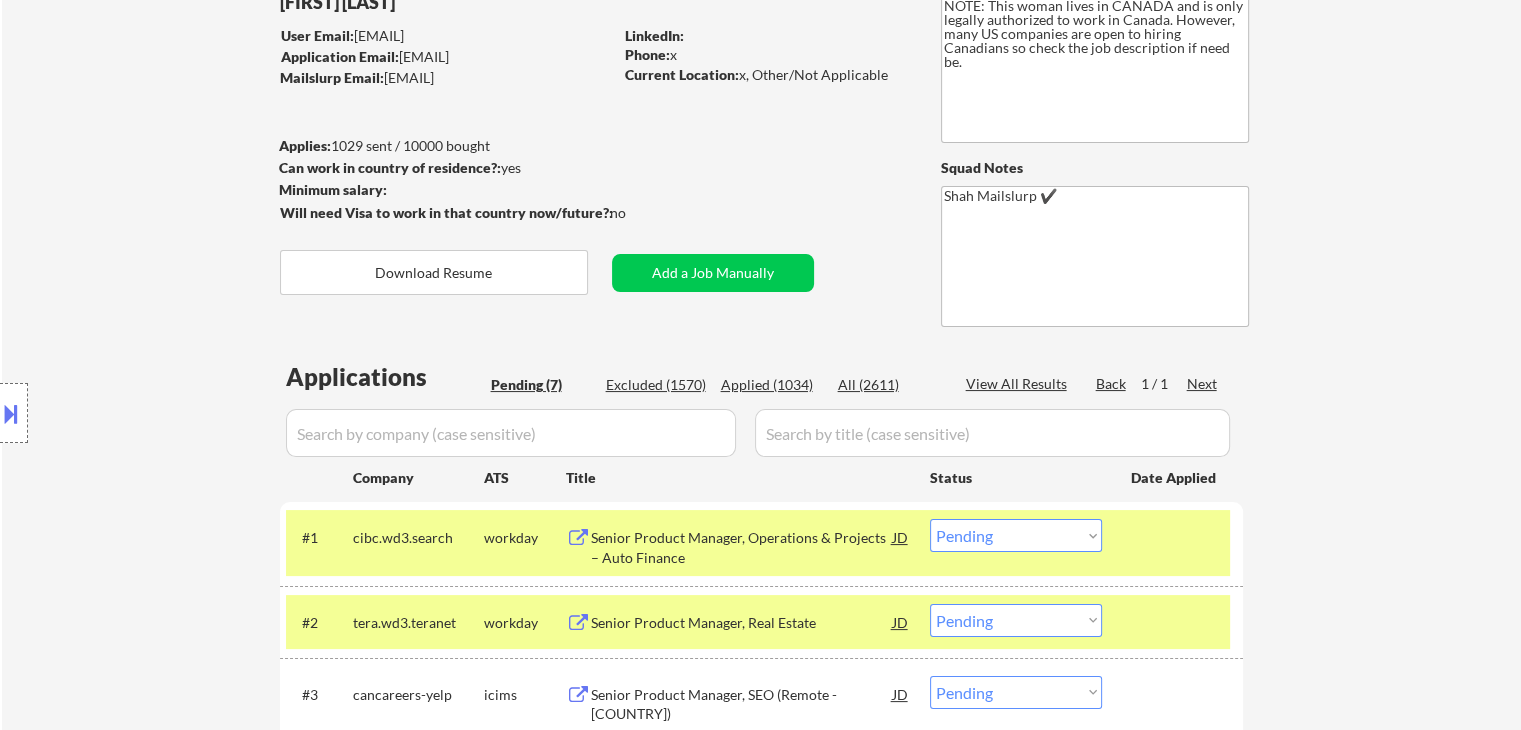 scroll, scrollTop: 0, scrollLeft: 0, axis: both 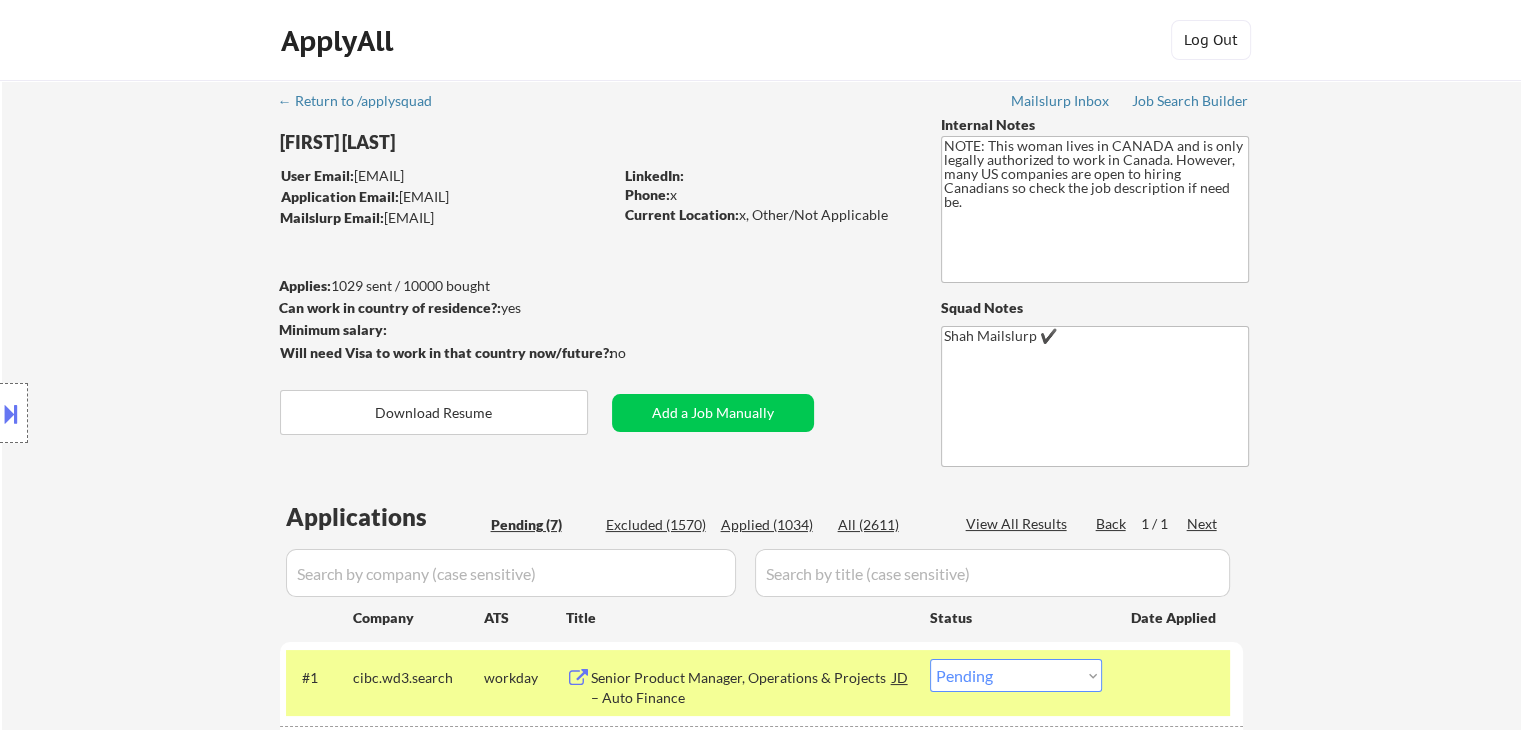 click on "Location Inclusions: [CITY], [STATE]   [CITY], [STATE]   [CITY], [STATE]   [CITY], [STATE]   [CITY], [STATE]   [CITY], [STATE]   [CITY], [STATE]   [CITY], [STATE]   [CITY], [STATE]   [CITY], [STATE]   [CITY], [STATE]   [CITY], [STATE]   [CITY], [STATE]   [CITY], [STATE]   [CITY], [STATE] [CITY], [STATE]   [CITY], [STATE]   [CITY], [STATE]   [CITY], [STATE]   [CITY], [STATE]   [CITY], [STATE]   [CITY], [STATE]   [CITY], [STATE]   [CITY], [STATE]   [CITY], [STATE]   [CITY], [STATE]   [CITY], [STATE]   [CITY], [STATE]   [CITY], [STATE] remote" at bounding box center (179, 413) 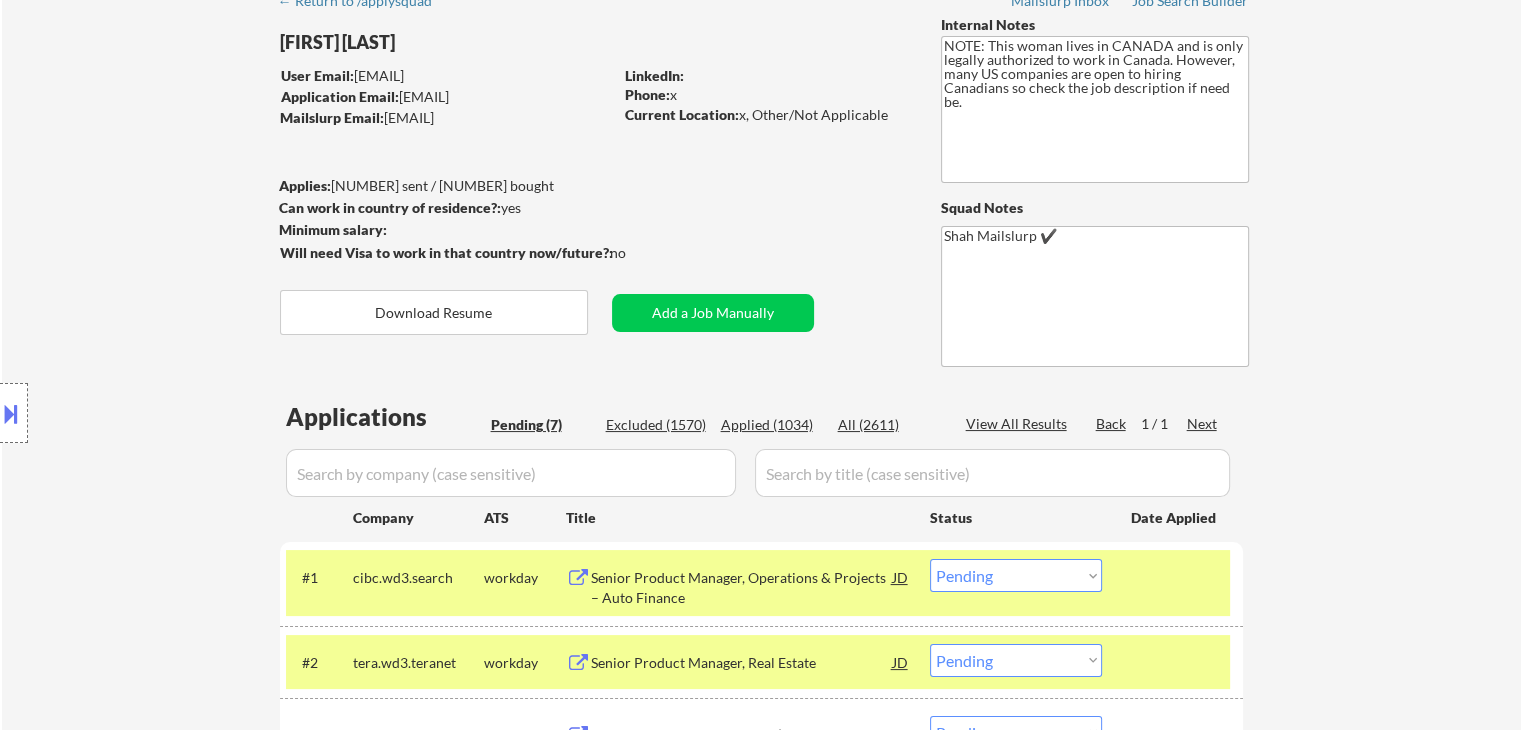 click on "Location Inclusions: [CITY], [STATE]   [CITY], [STATE]   [CITY], [STATE]   [CITY], [STATE]   [CITY], [STATE]   [CITY], [STATE]   [CITY], [STATE]   [CITY], [STATE]   [CITY], [STATE]   [CITY], [STATE]   [CITY], [STATE]   [CITY], [STATE]   [CITY], [STATE]   [CITY], [STATE]   [CITY], [STATE] [CITY], [STATE]   [CITY], [STATE]   [CITY], [STATE]   [CITY], [STATE]   [CITY], [STATE]   [CITY], [STATE]   [CITY], [STATE]   [CITY], [STATE]   [CITY], [STATE]   [CITY], [STATE]   [CITY], [STATE]   [CITY], [STATE]   [CITY], [STATE]   [CITY], [STATE] remote" at bounding box center (179, 413) 